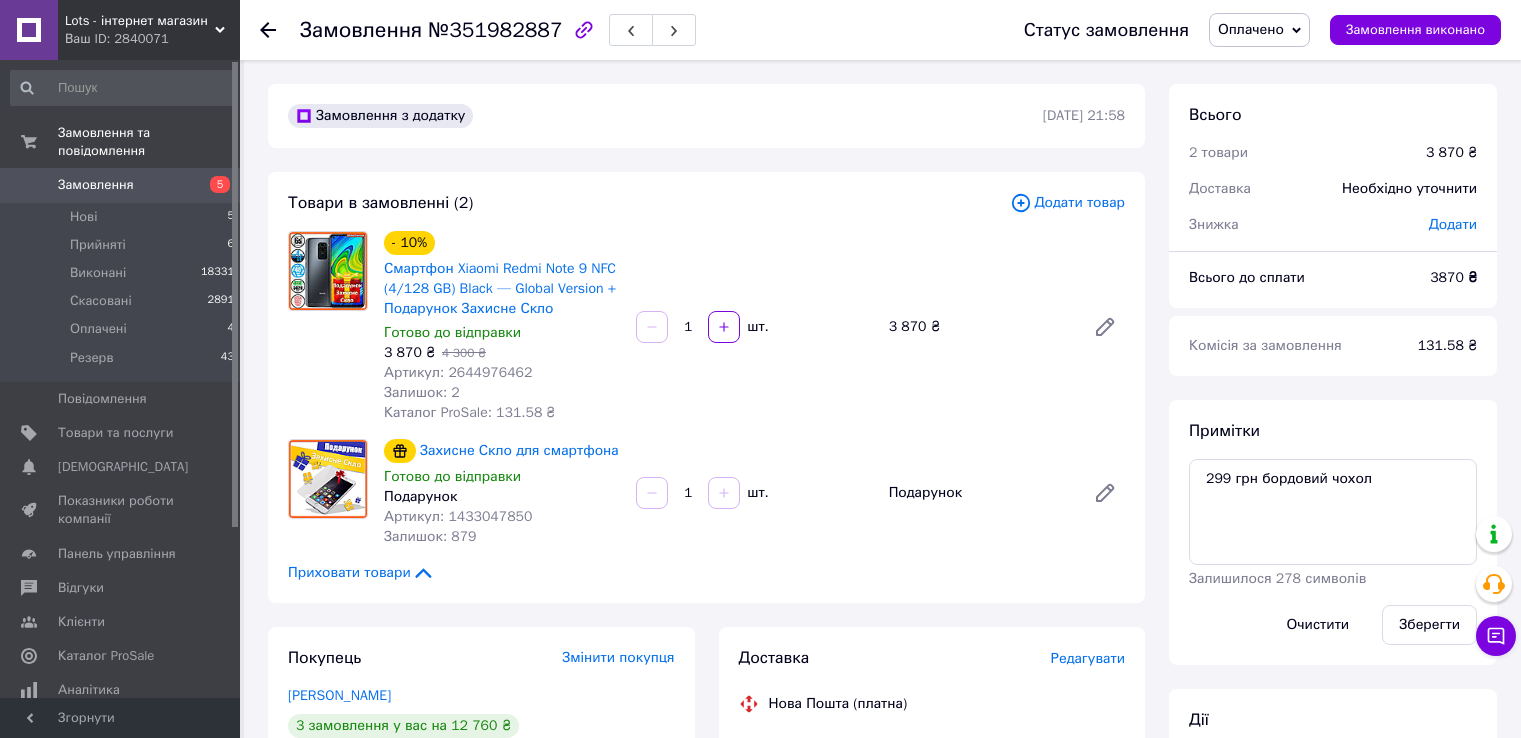 scroll, scrollTop: 0, scrollLeft: 0, axis: both 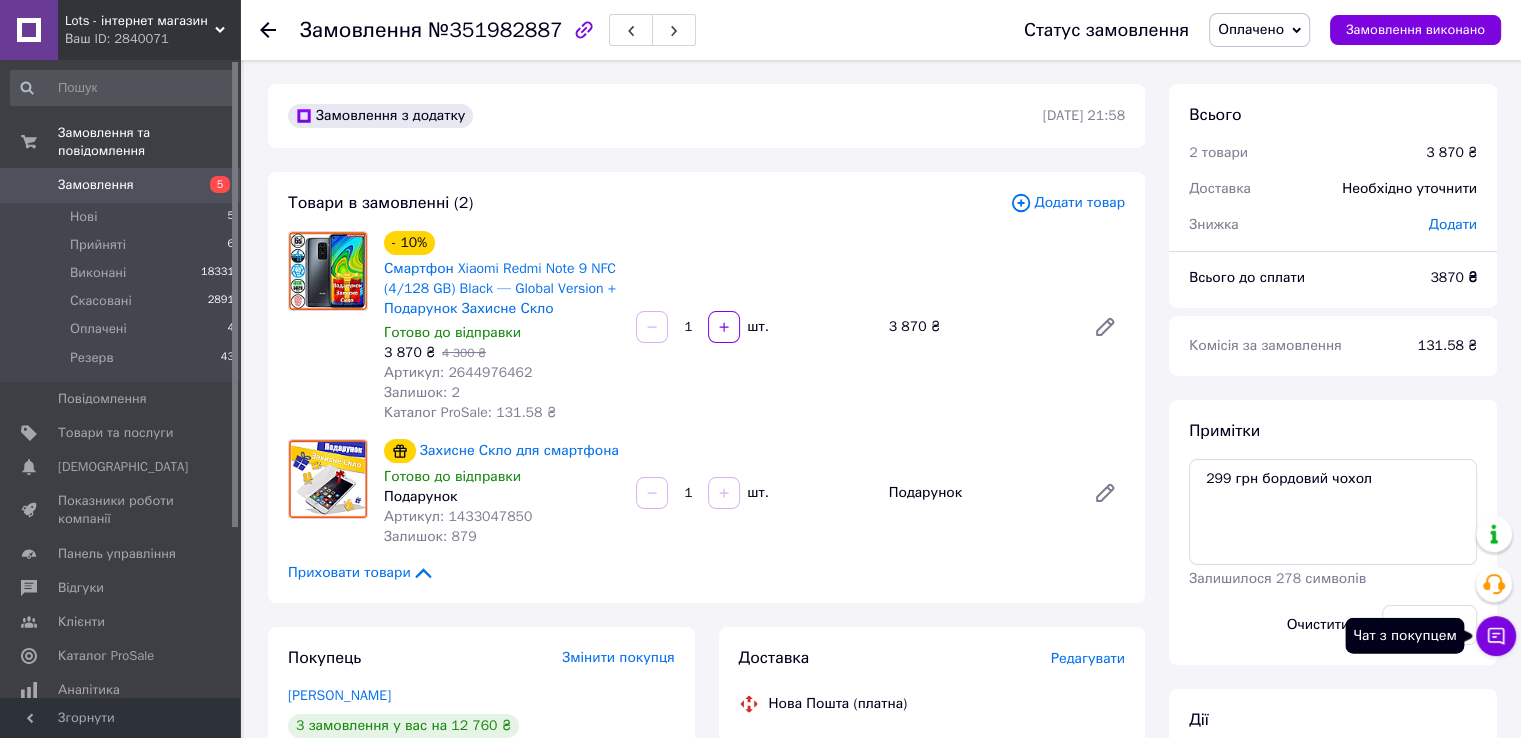 click 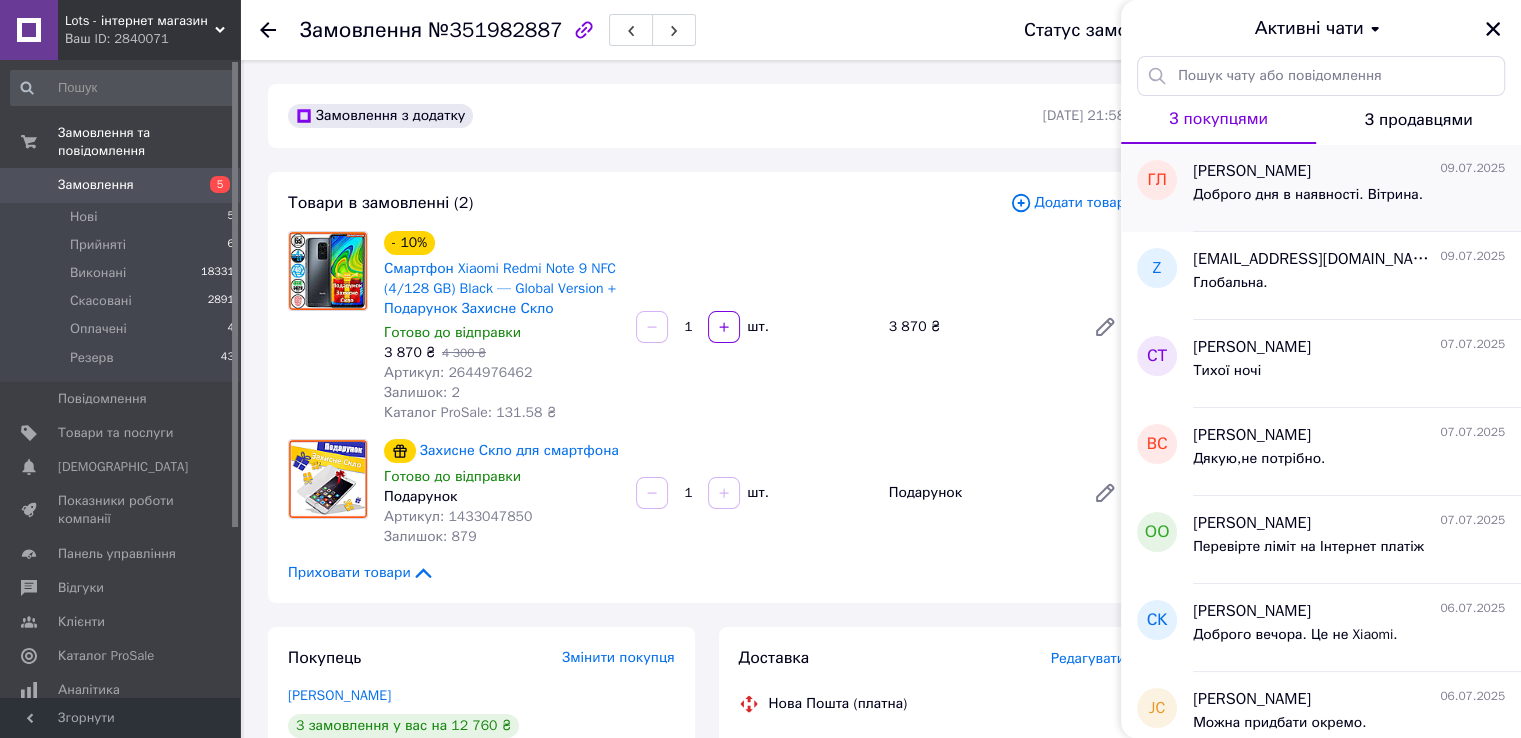 click on "[PERSON_NAME]" at bounding box center [1252, 171] 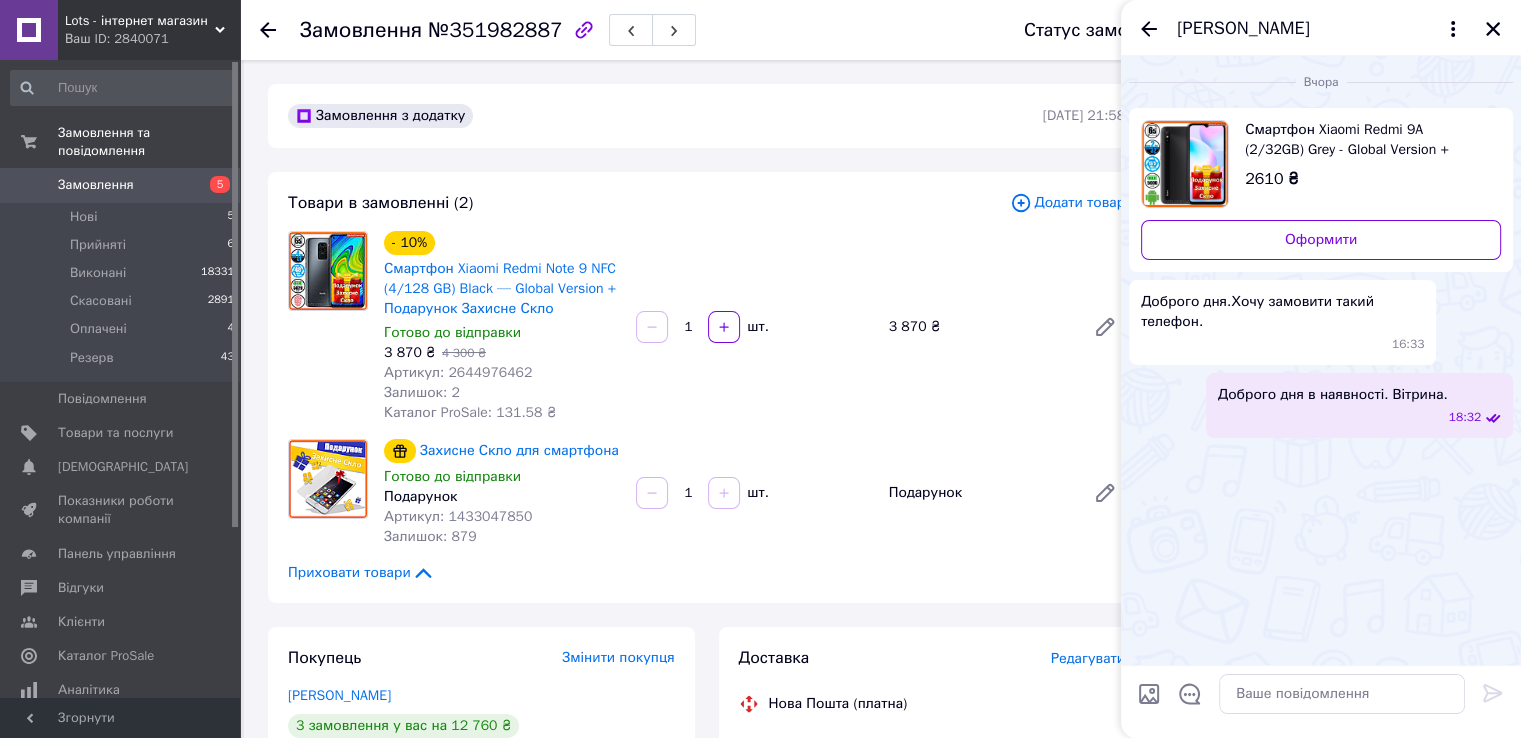 click on "[PERSON_NAME]" at bounding box center [1321, 28] 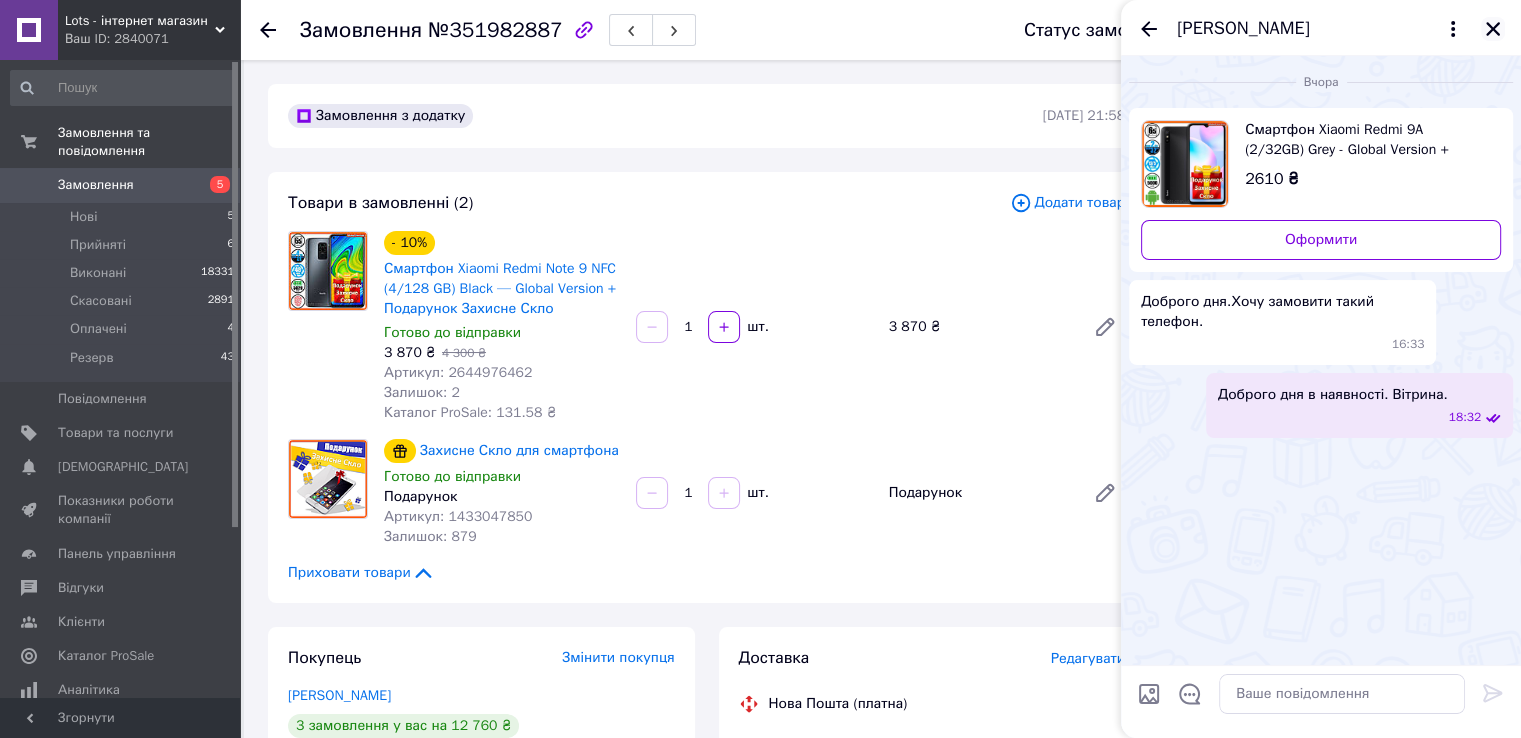 click 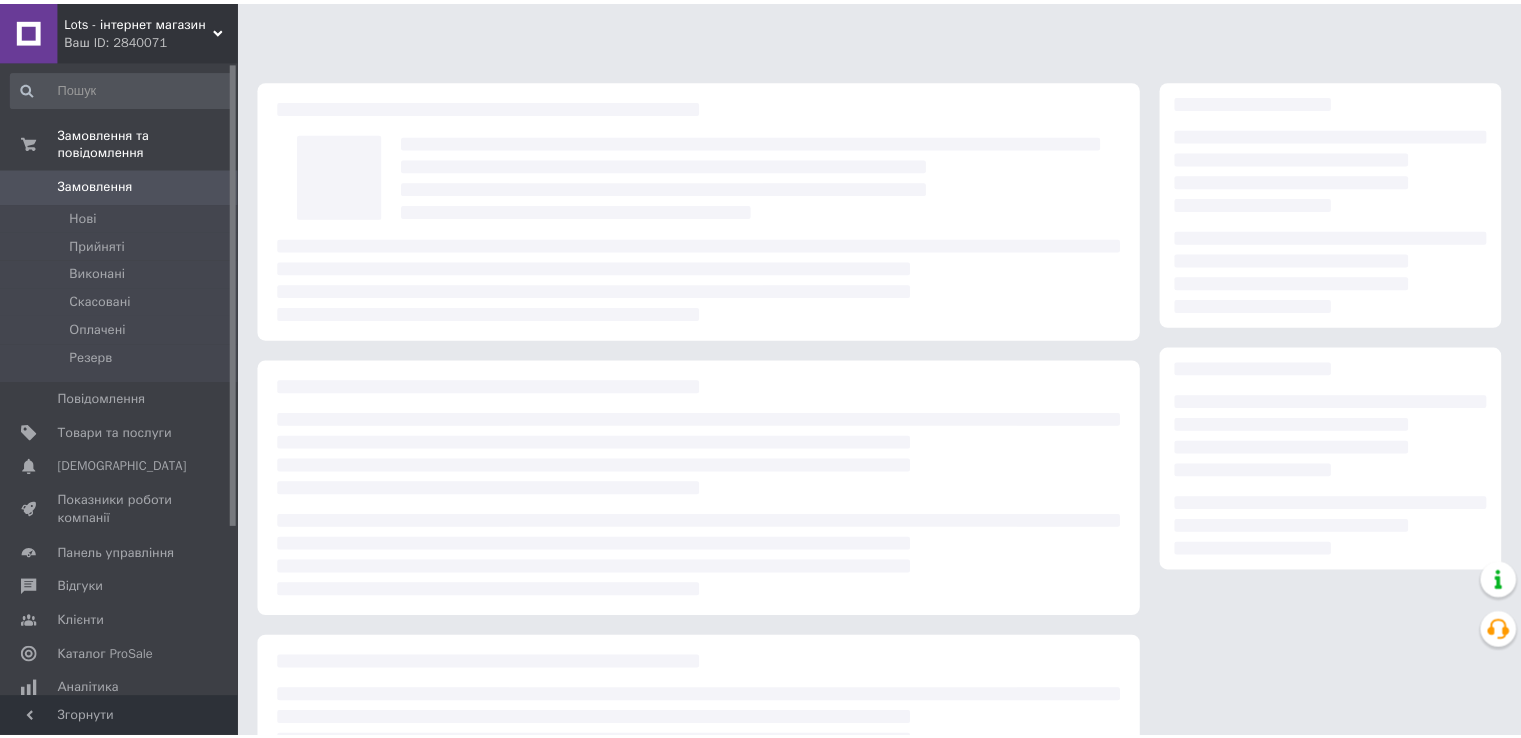 scroll, scrollTop: 0, scrollLeft: 0, axis: both 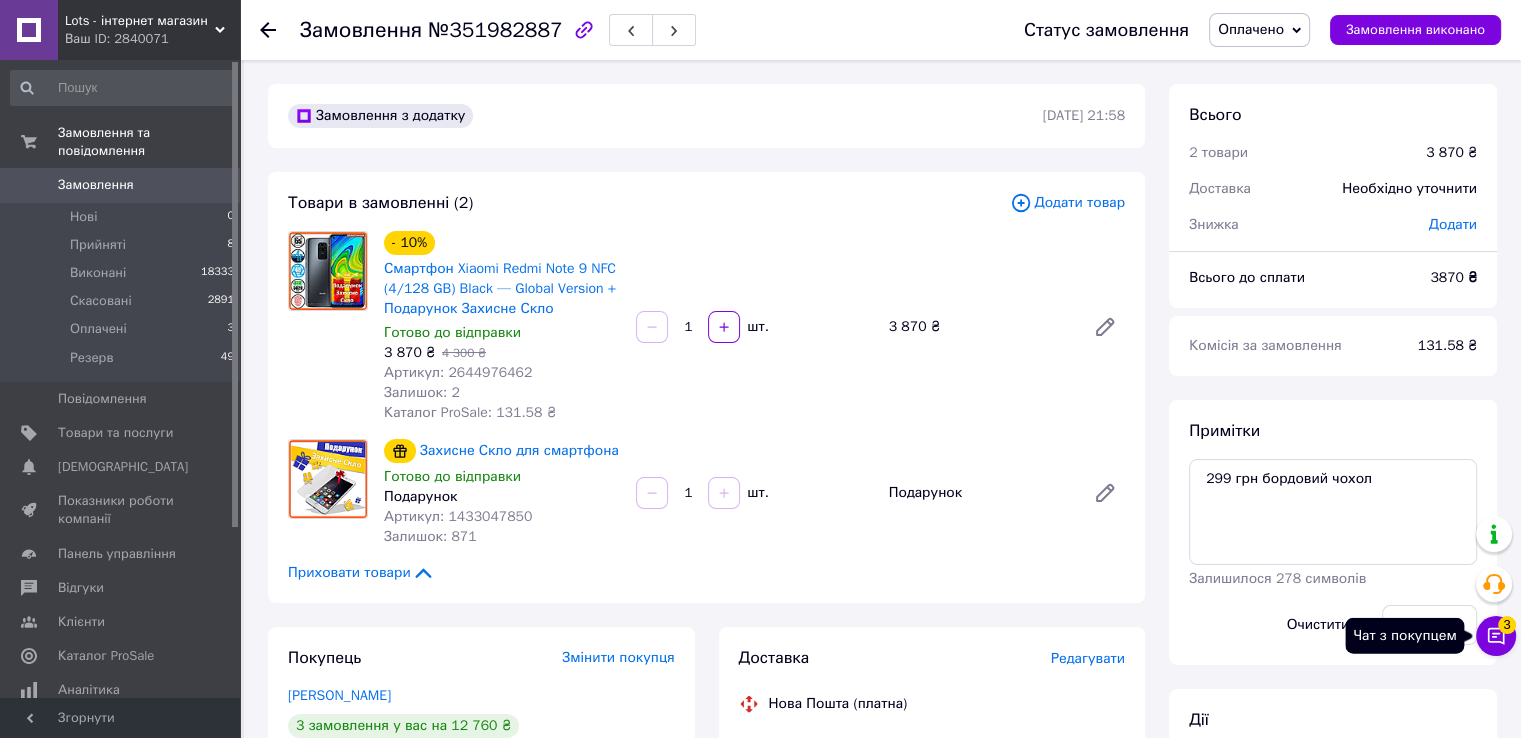 click 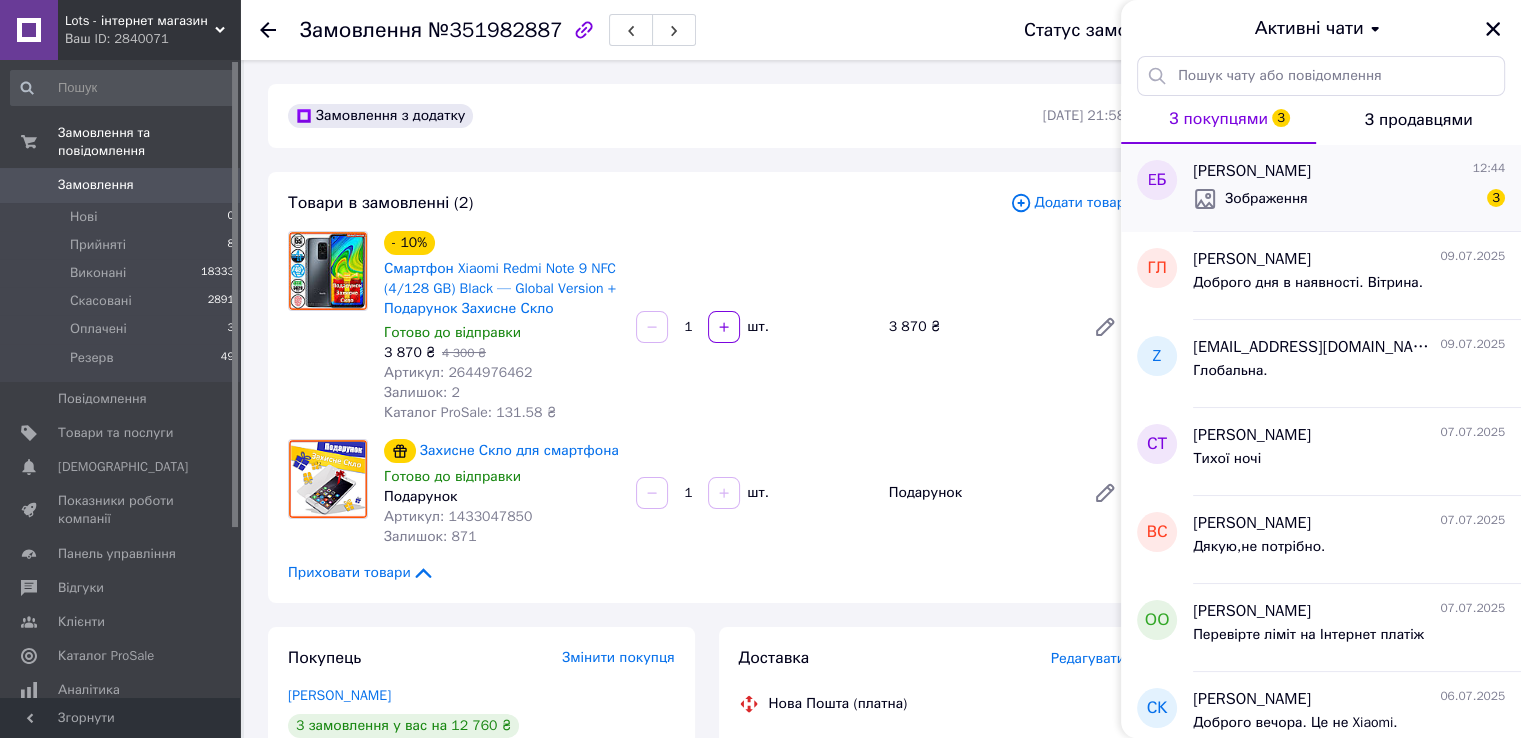 click on "Evgenia Богонос 12:44" at bounding box center [1349, 171] 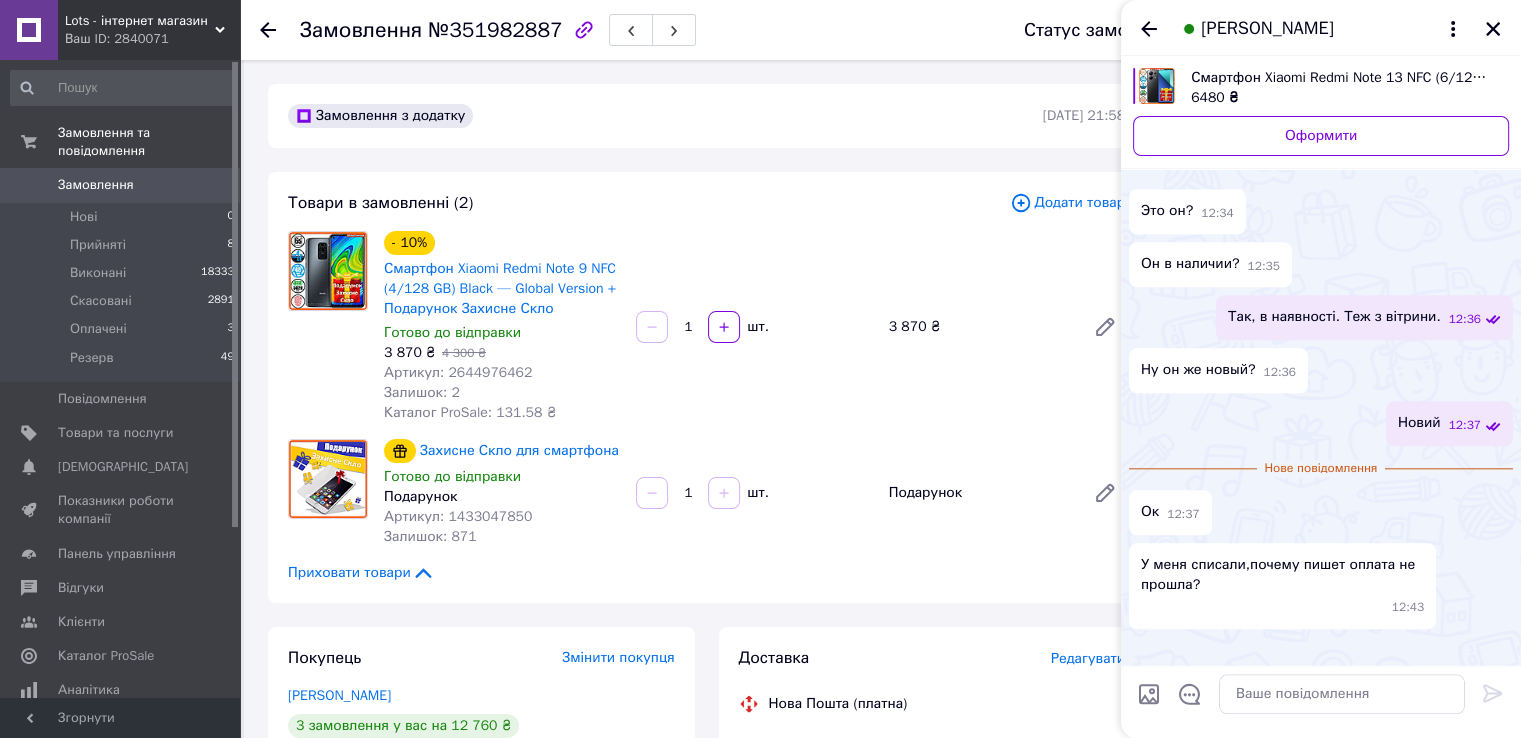 scroll, scrollTop: 2203, scrollLeft: 0, axis: vertical 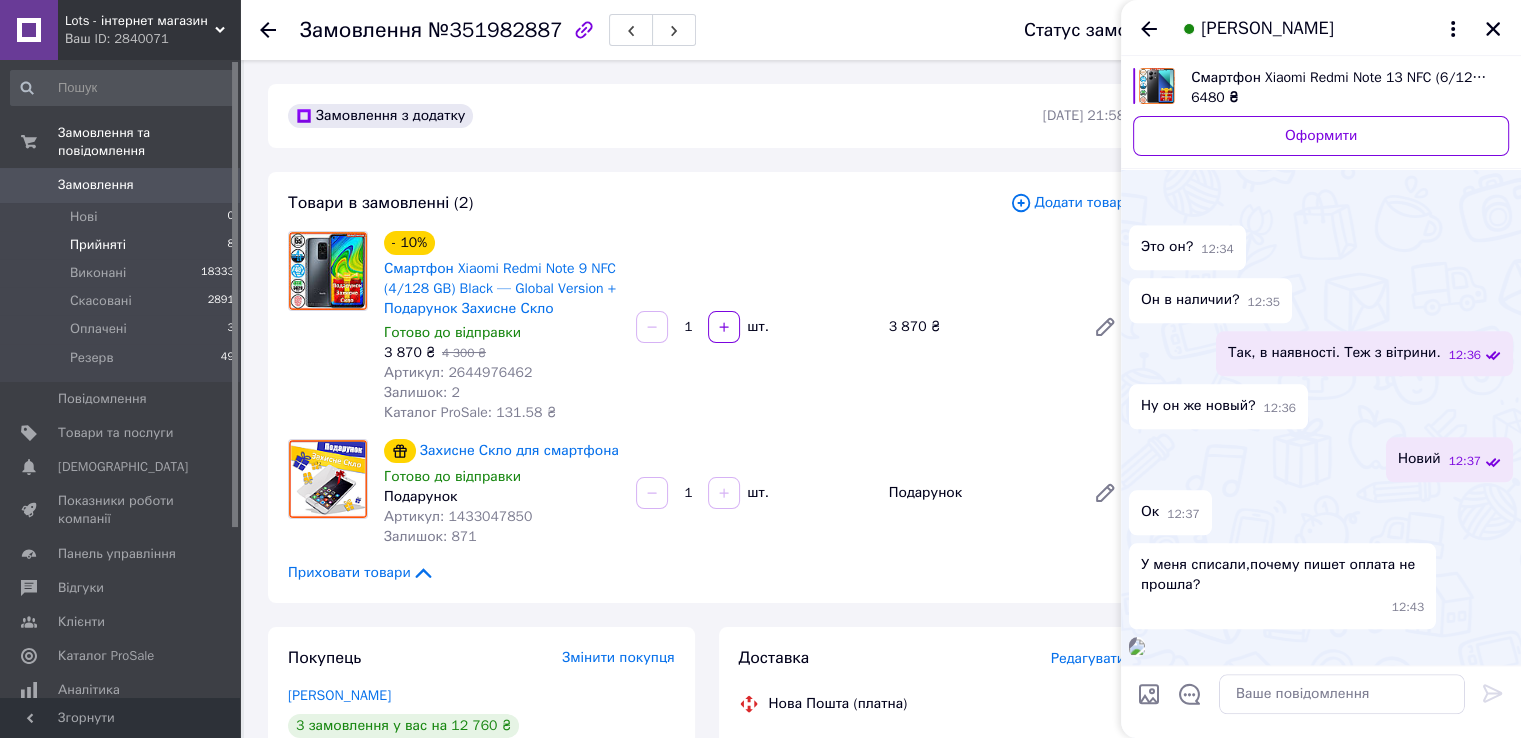 click on "Прийняті 8" at bounding box center [123, 245] 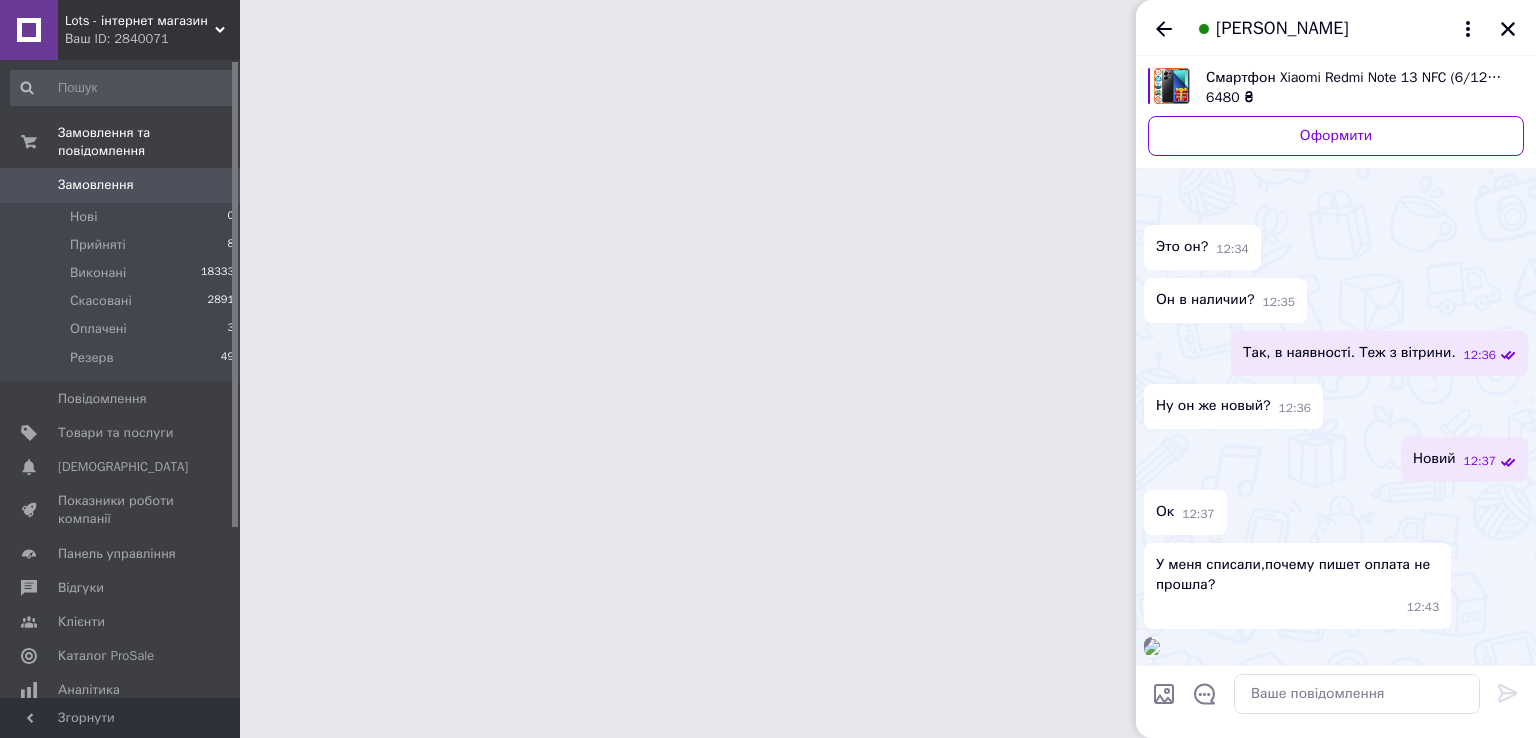 click on "Lots - інтернет магазин Ваш ID: 2840071 Сайт Lots - інтернет магазин Кабінет покупця Перевірити стан системи Сторінка на порталі Довідка Вийти Замовлення та повідомлення Замовлення 0 Нові 0 Прийняті 8 Виконані 18333 Скасовані 2891 Оплачені 3 Резерв 49 Повідомлення 0 Товари та послуги Сповіщення 0 0 Показники роботи компанії Панель управління Відгуки Клієнти Каталог ProSale Аналітика Інструменти веб-майстра та SEO Управління сайтом Гаманець компанії Маркет Налаштування Тарифи та рахунки Prom топ Згорнути
11:37" at bounding box center [768, 25] 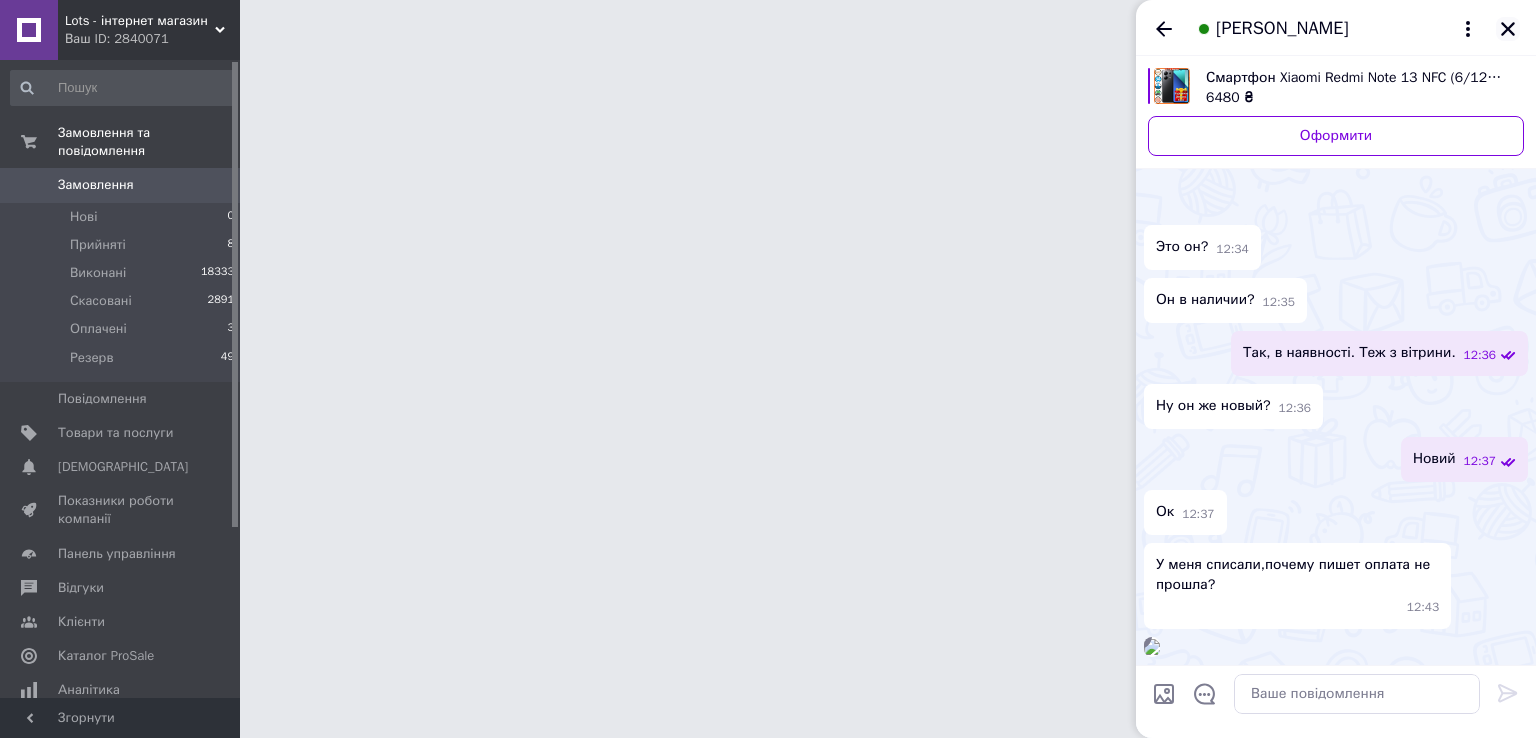 click 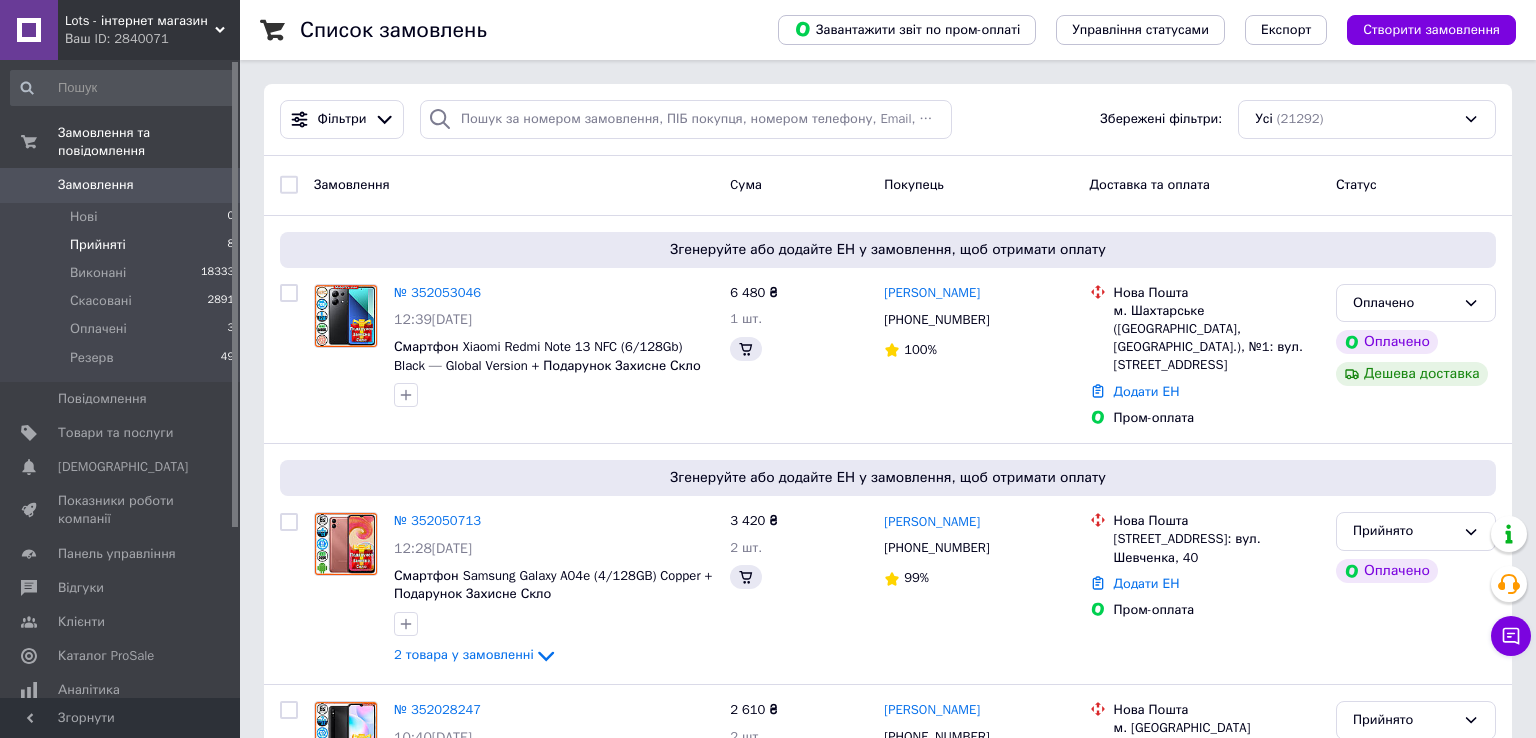 click on "Прийняті" at bounding box center (98, 245) 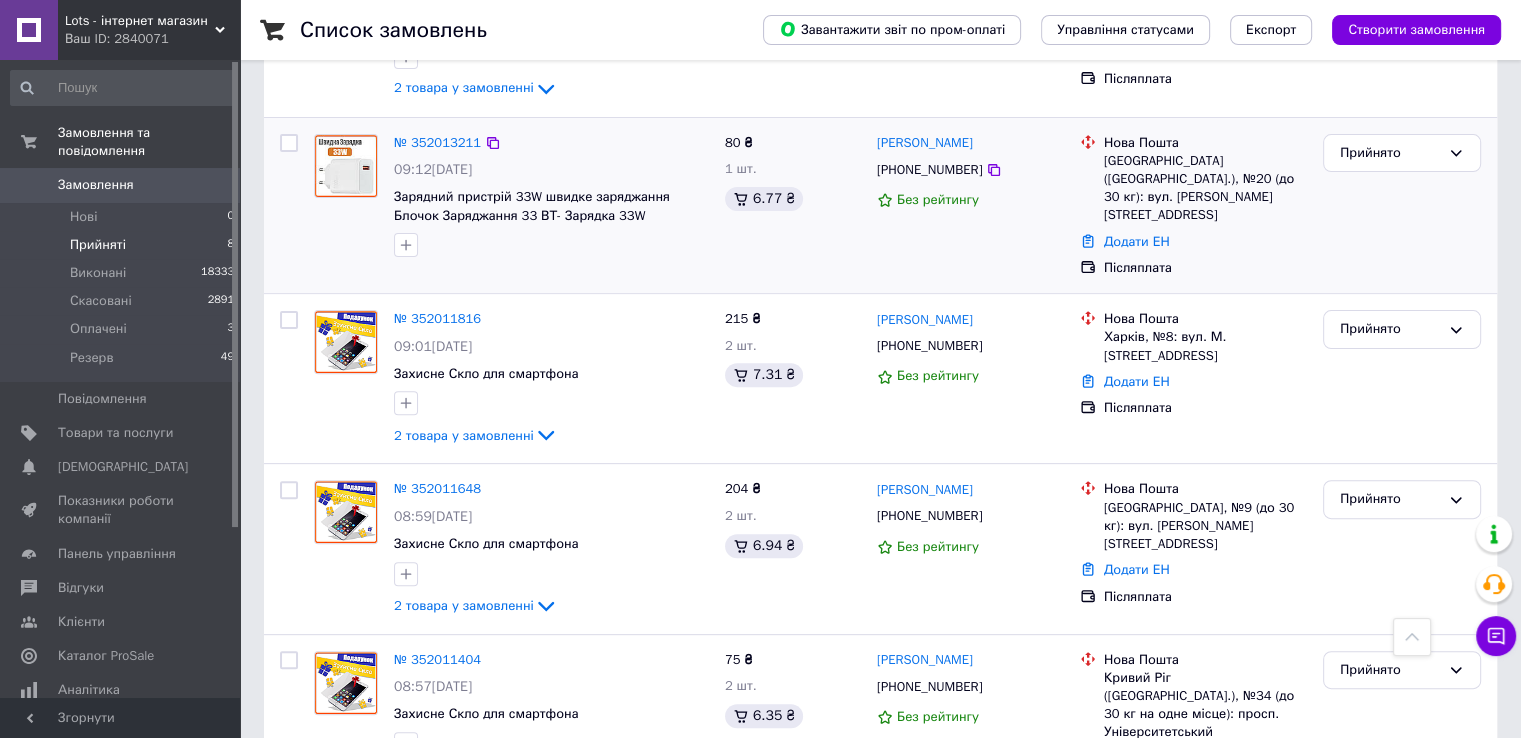 scroll, scrollTop: 600, scrollLeft: 0, axis: vertical 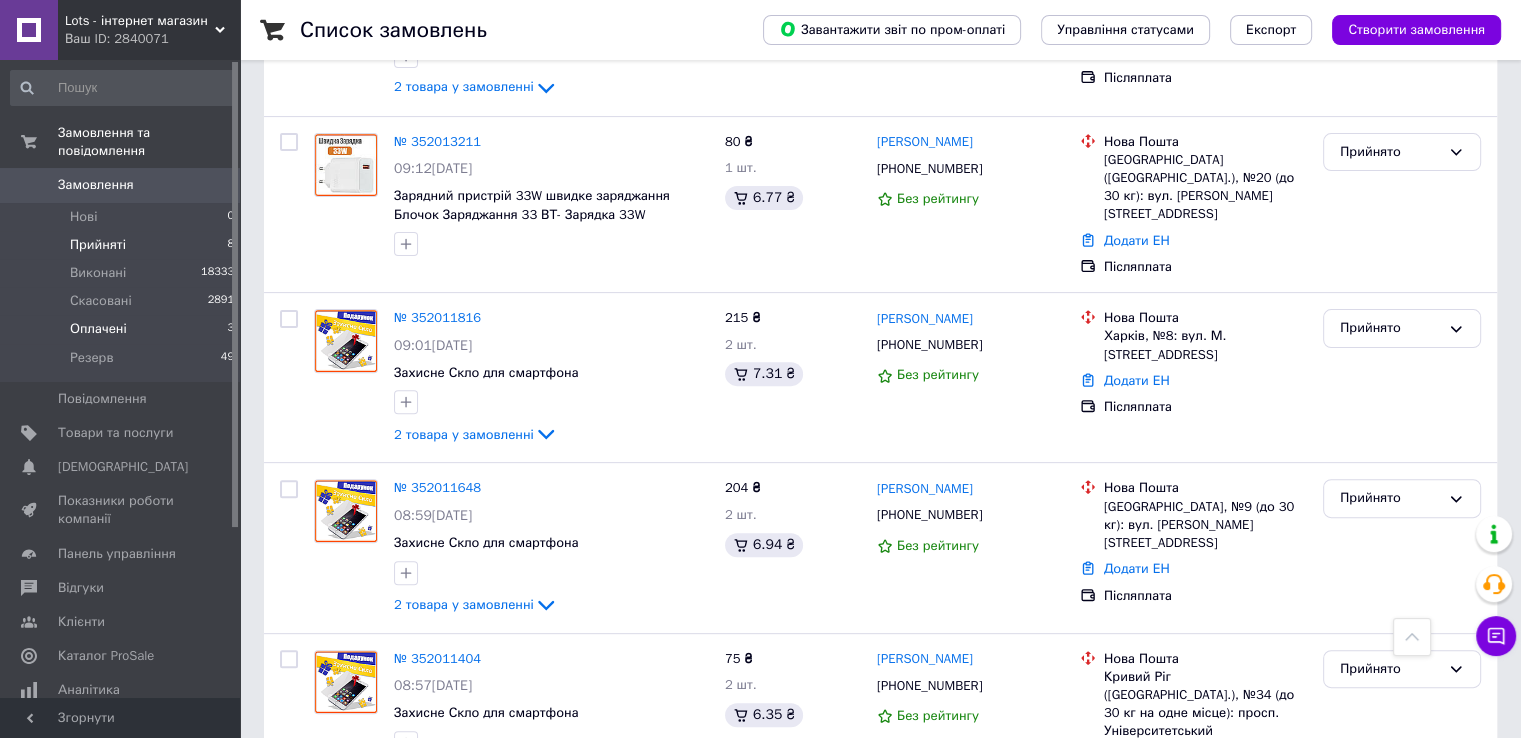 click on "Оплачені" at bounding box center (98, 329) 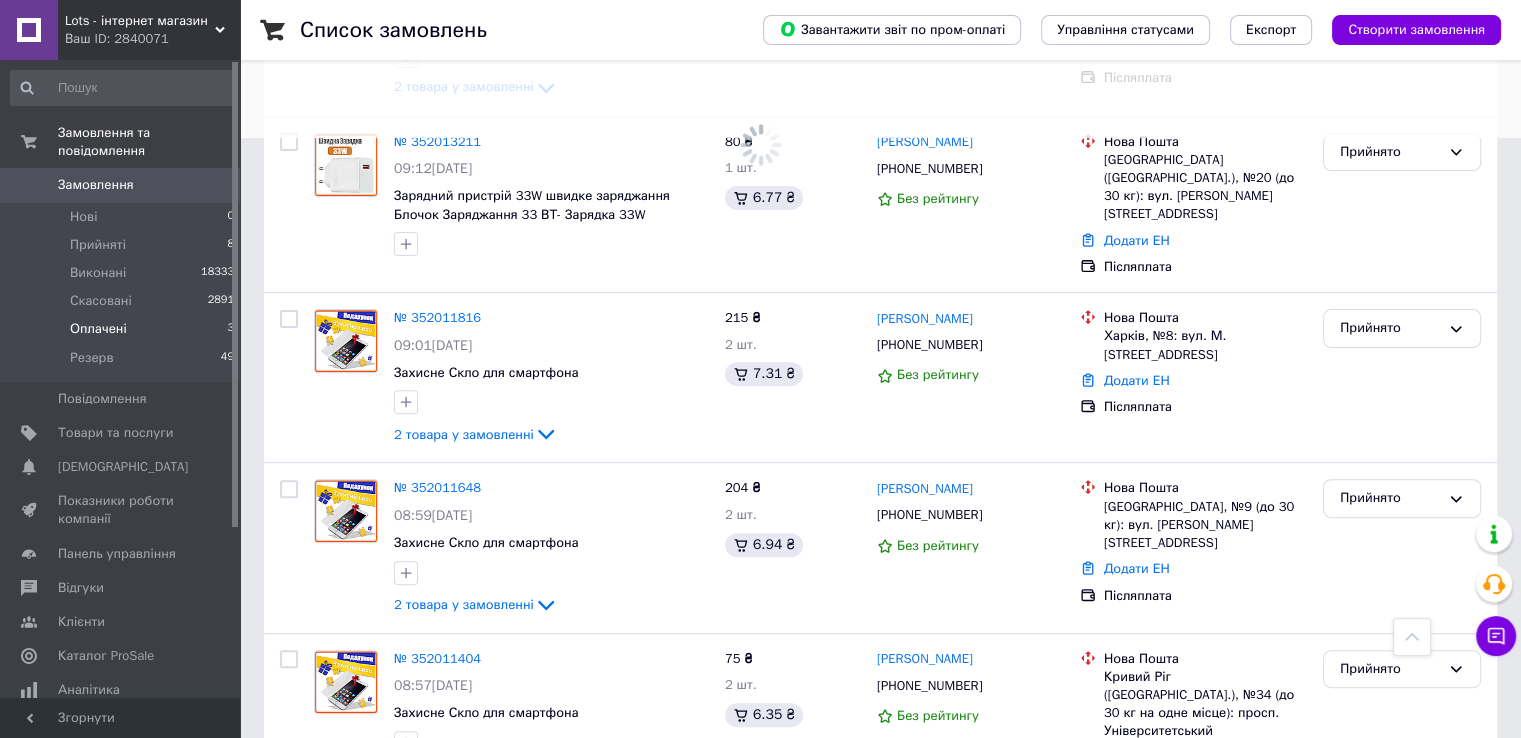 scroll, scrollTop: 0, scrollLeft: 0, axis: both 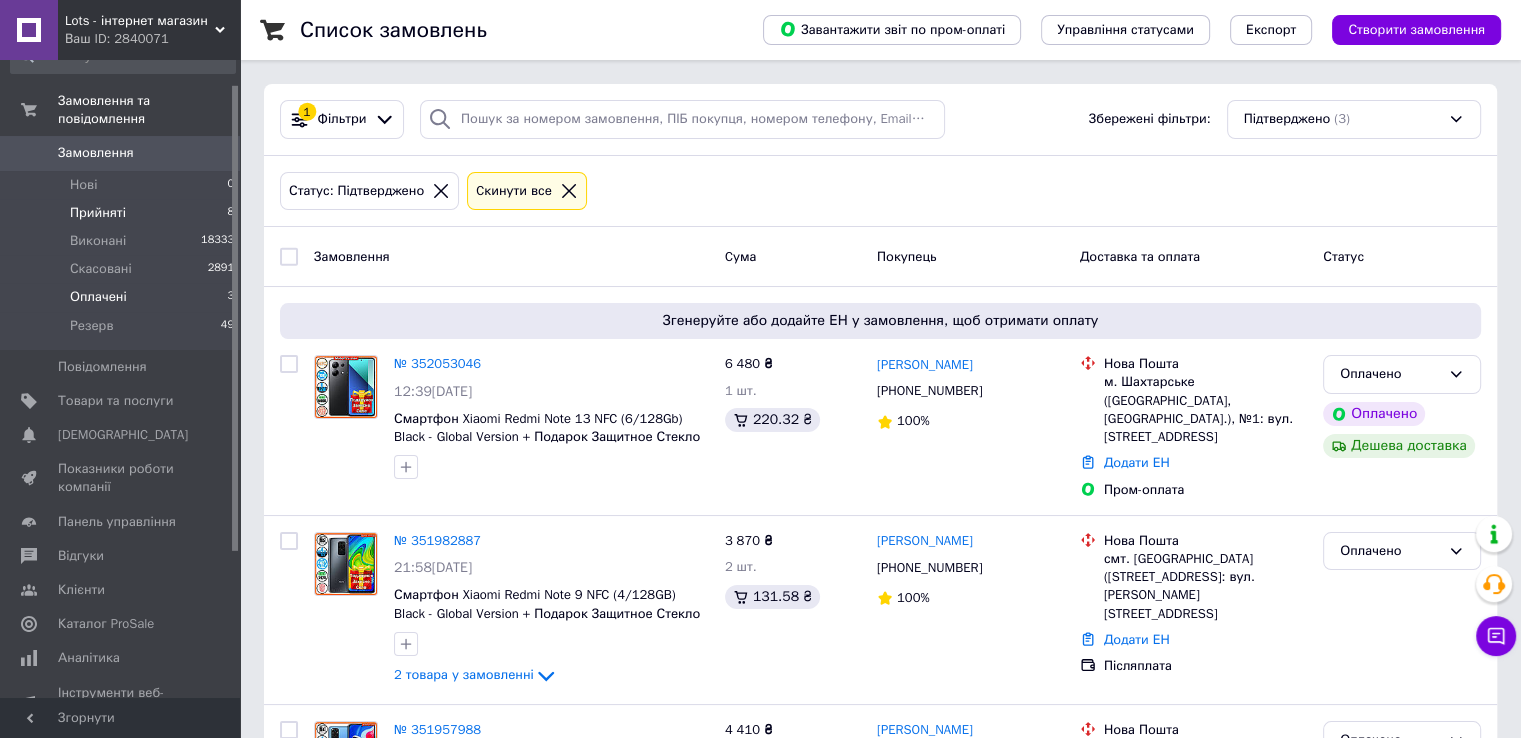 click on "Прийняті" at bounding box center (98, 213) 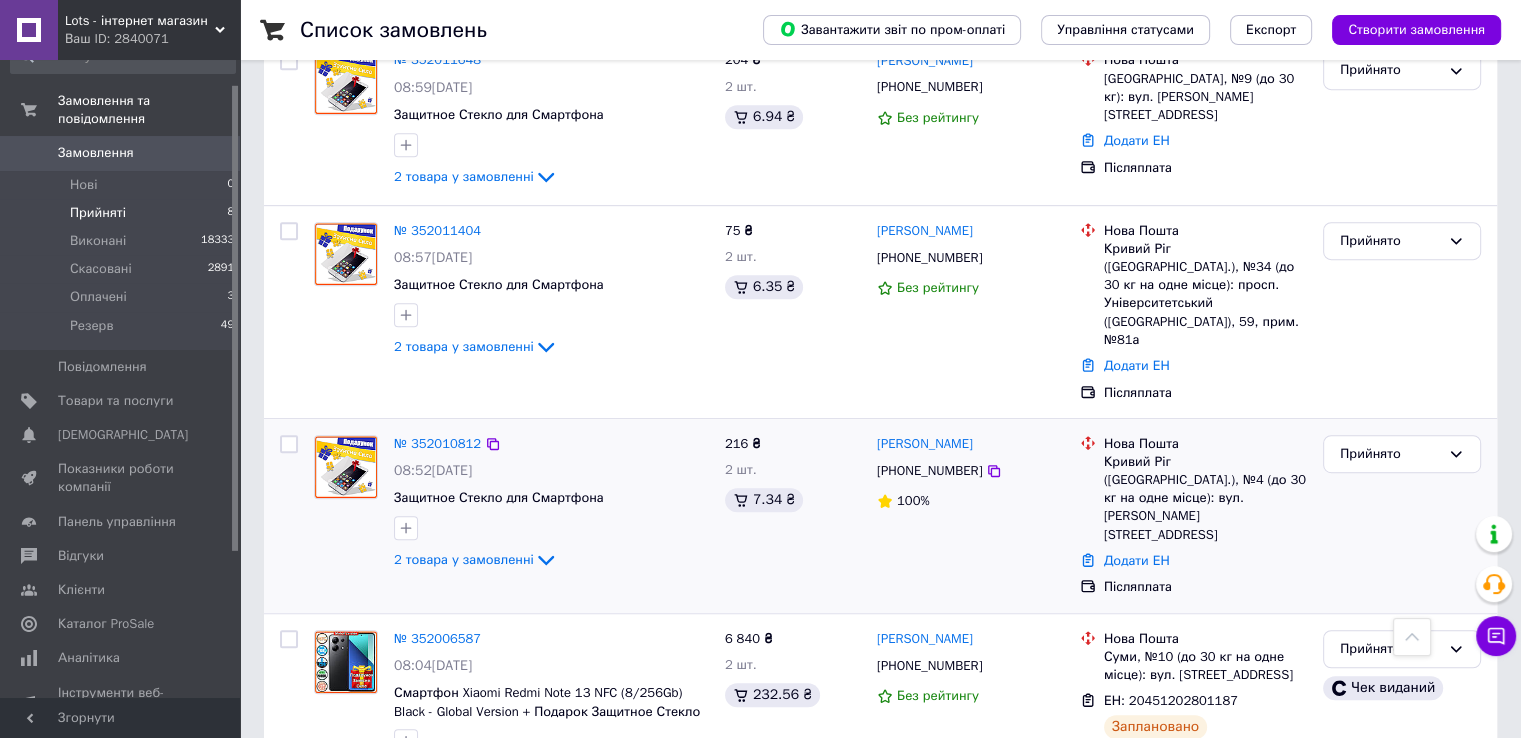 scroll, scrollTop: 1032, scrollLeft: 0, axis: vertical 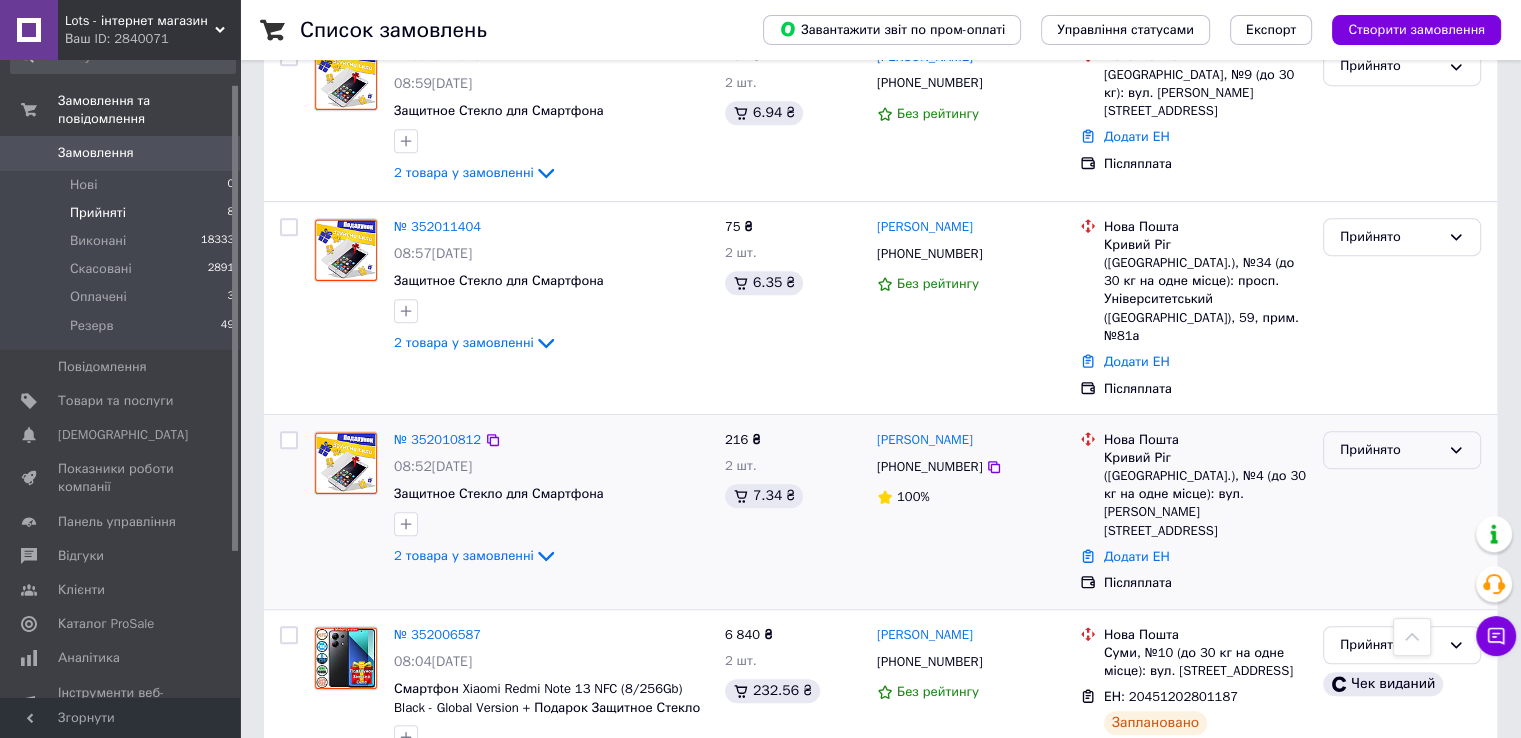 click on "Прийнято" at bounding box center [1390, 450] 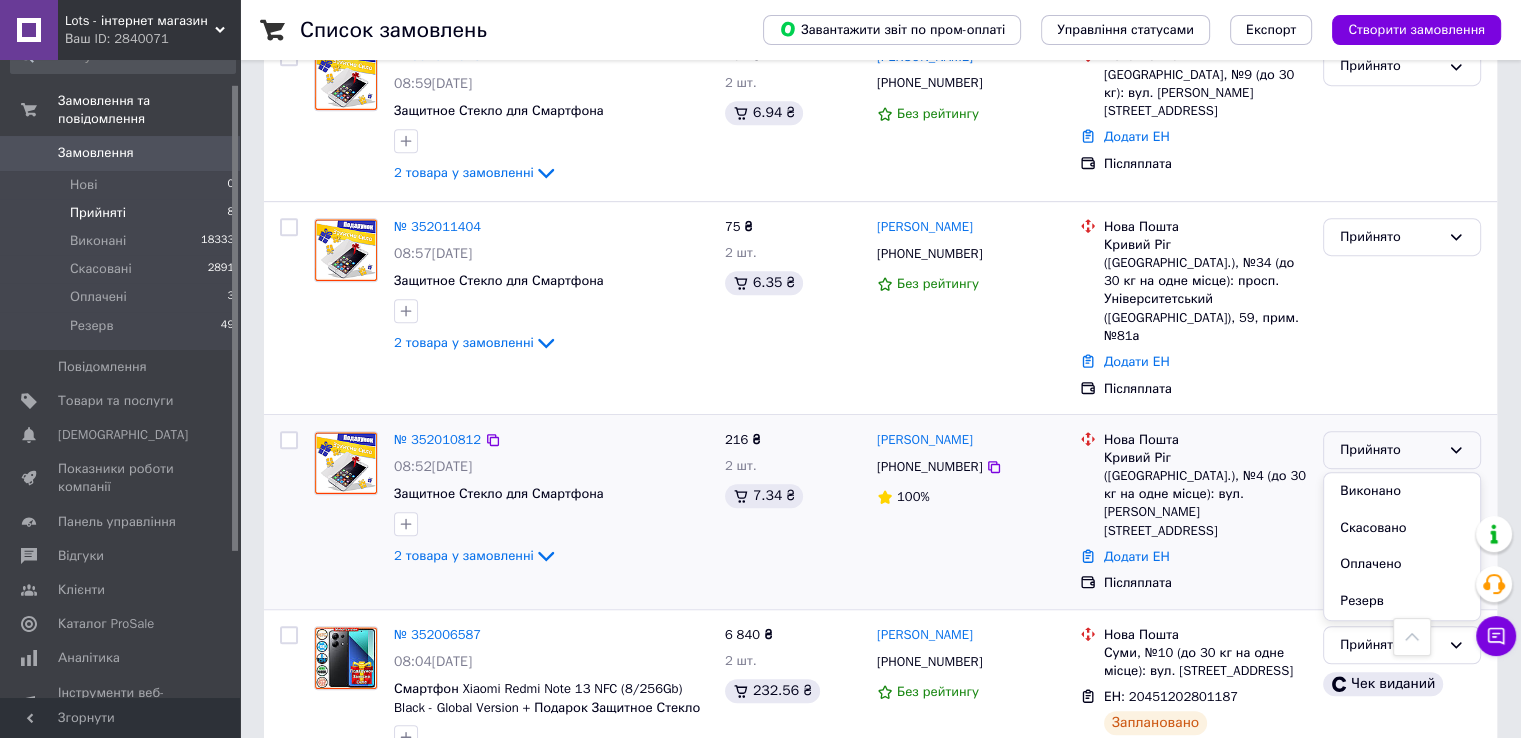 click on "Прийнято" at bounding box center [1390, 450] 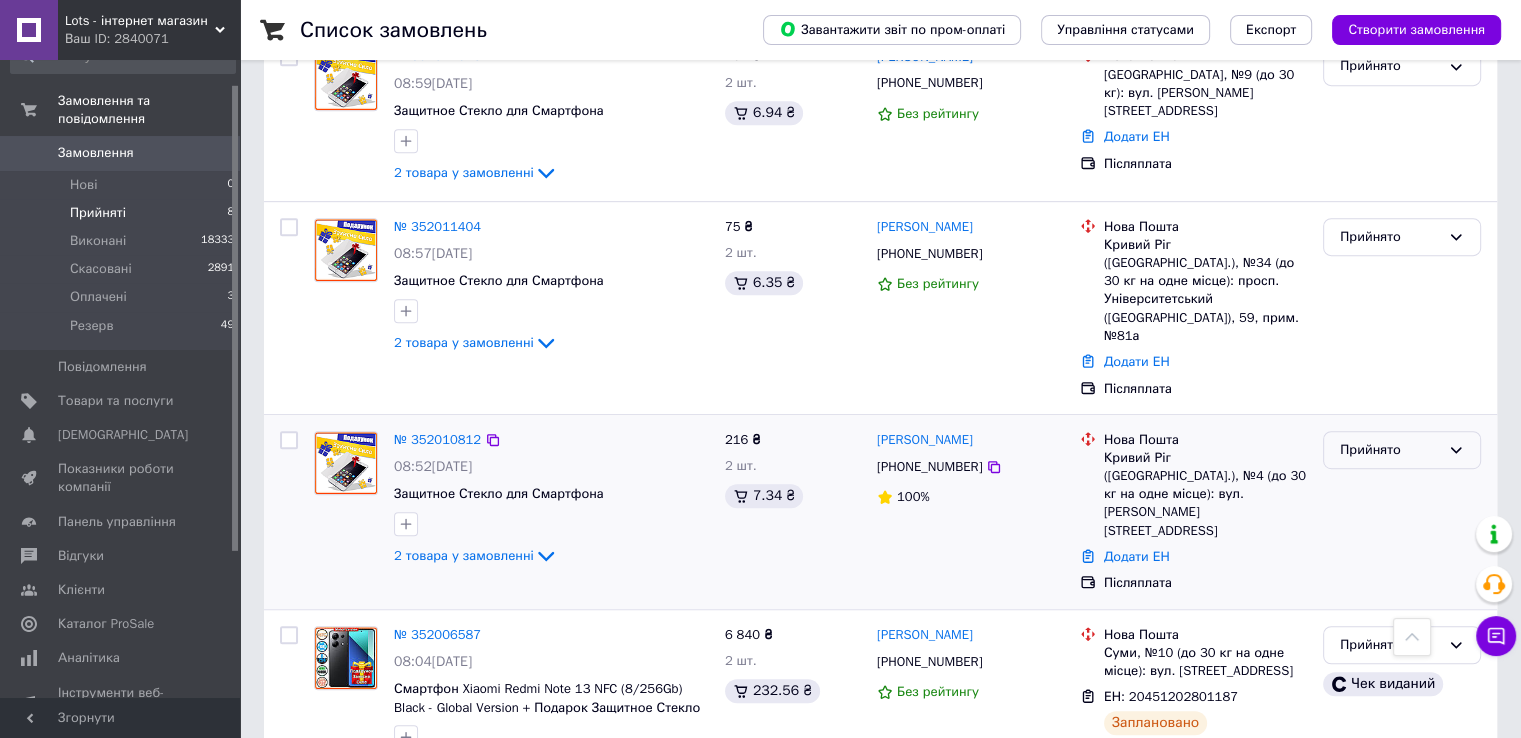 click on "Прийнято" at bounding box center [1390, 450] 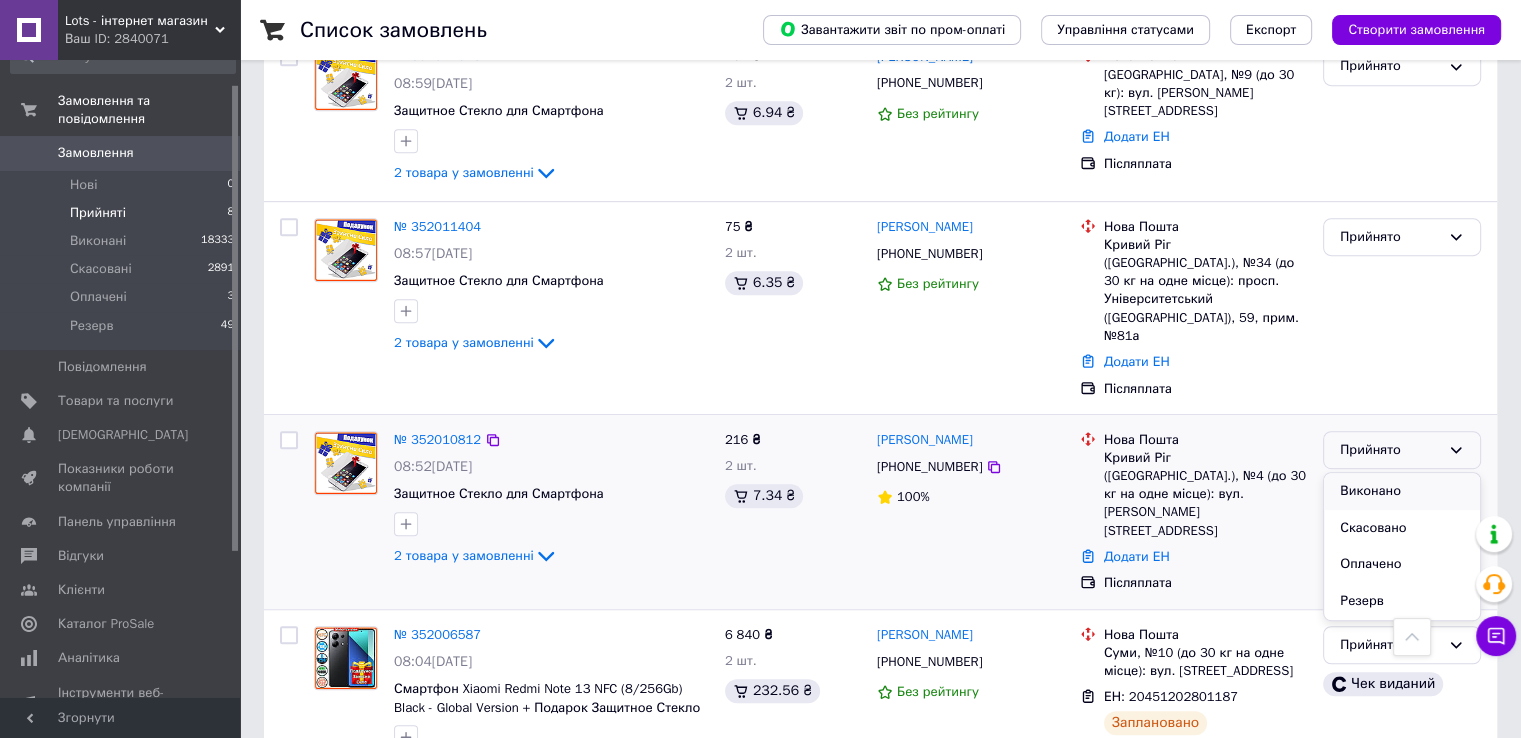 click on "Виконано" at bounding box center (1402, 491) 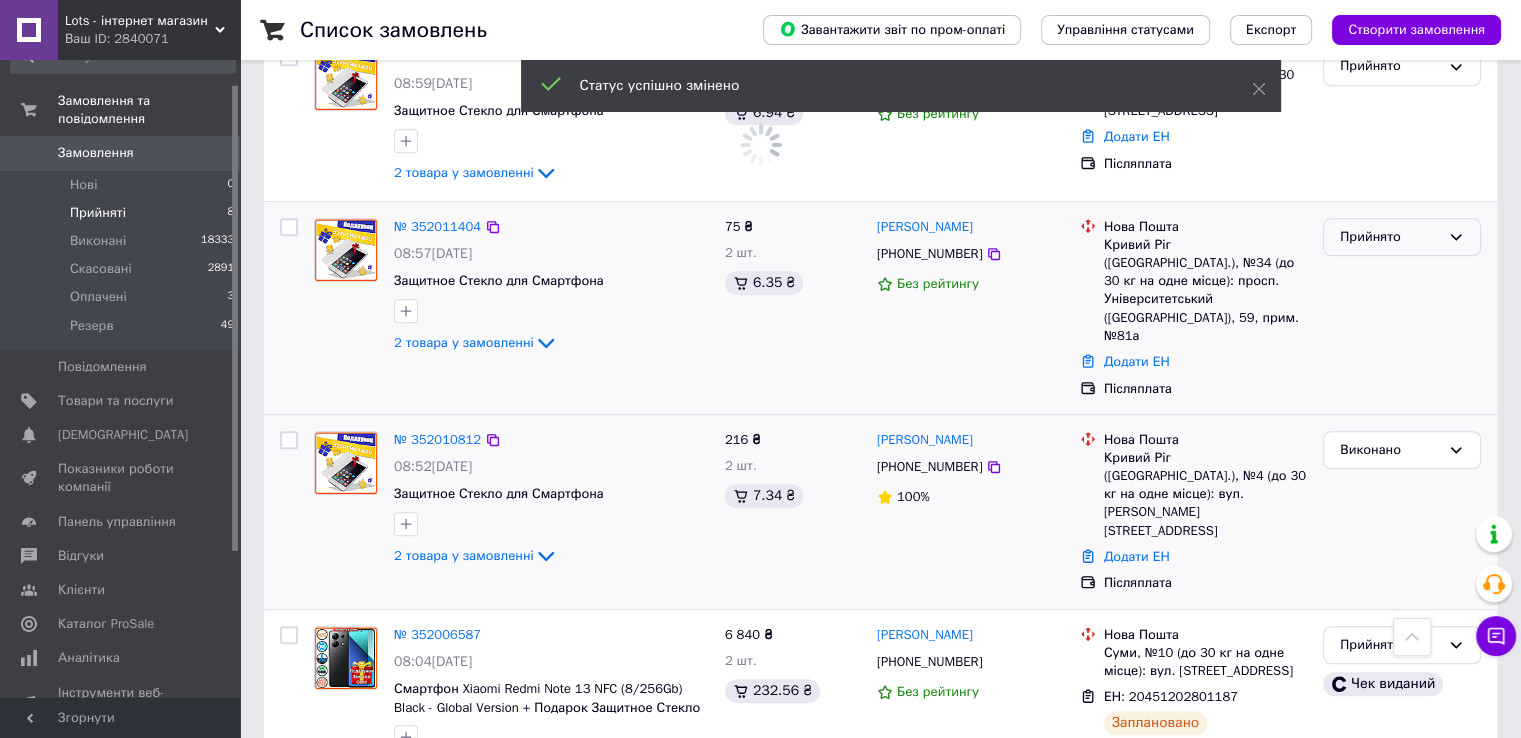 click on "Прийнято" at bounding box center (1390, 237) 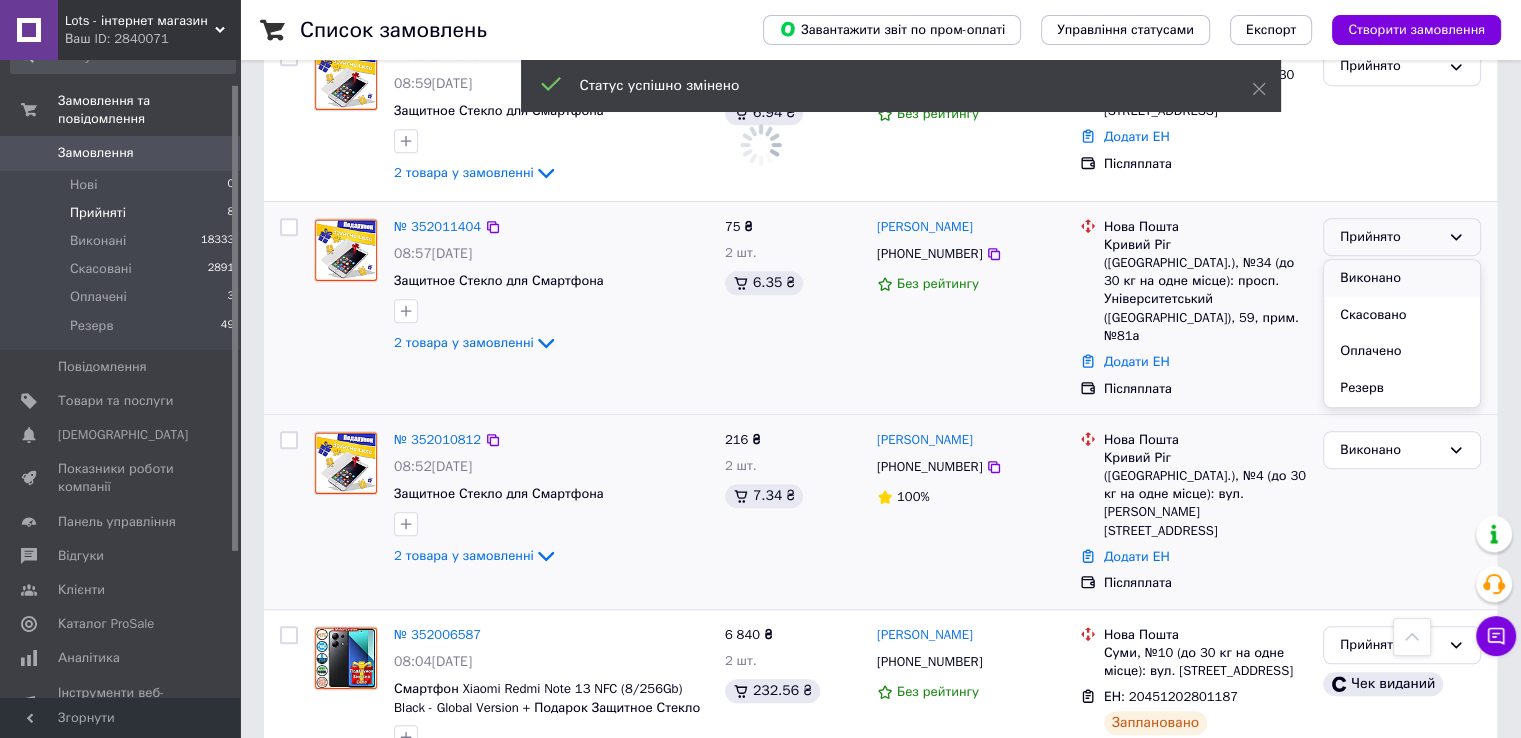 click on "Виконано" at bounding box center (1402, 278) 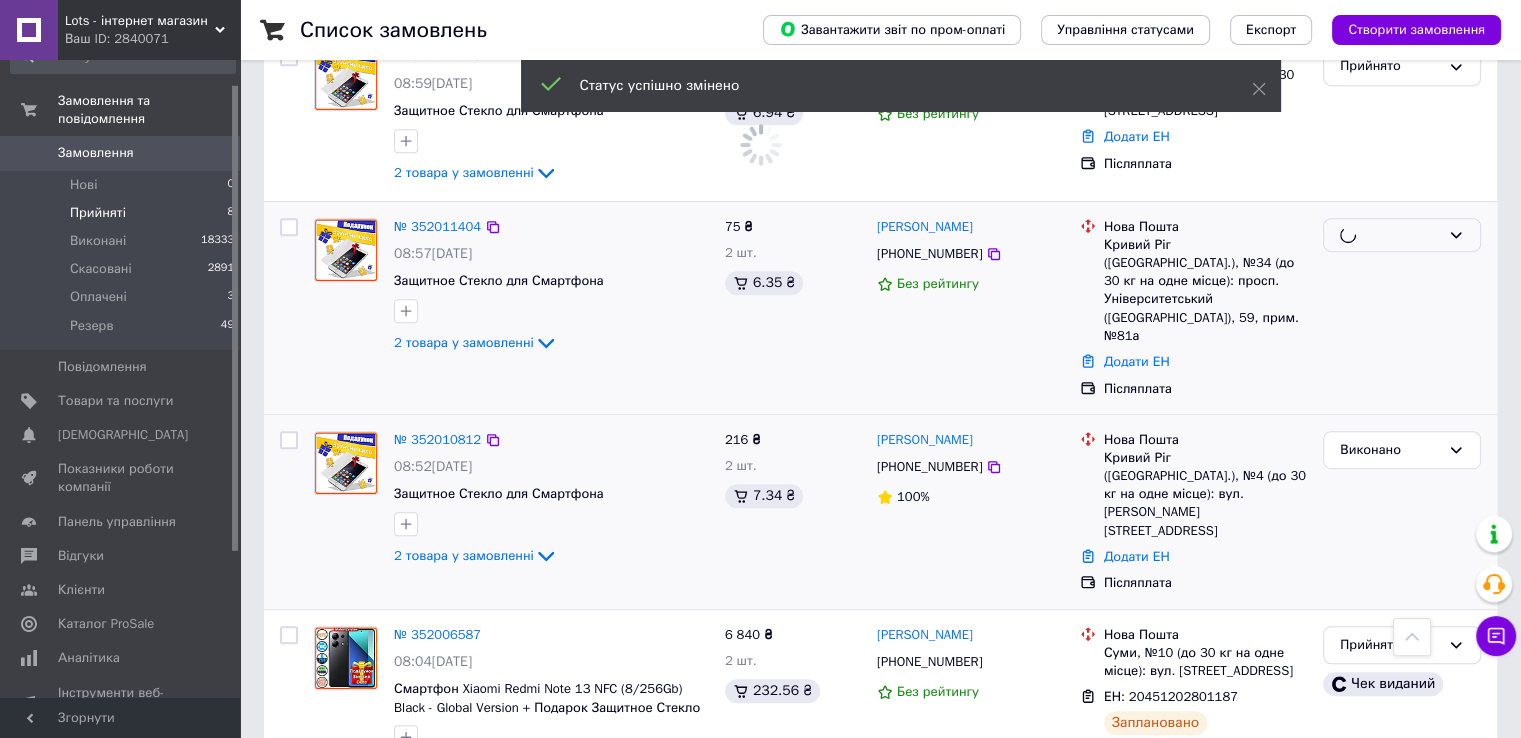 scroll, scrollTop: 932, scrollLeft: 0, axis: vertical 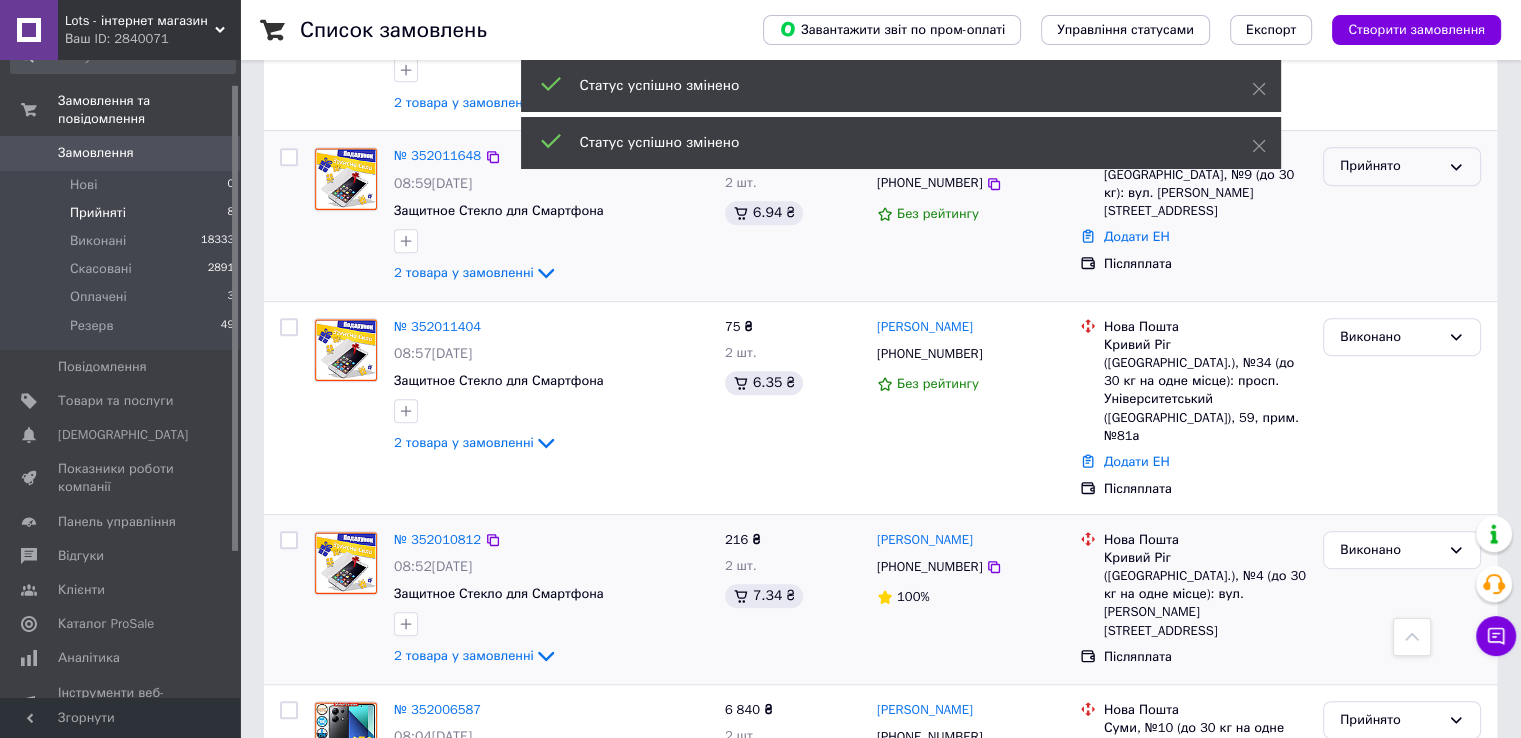click on "Прийнято" at bounding box center (1390, 166) 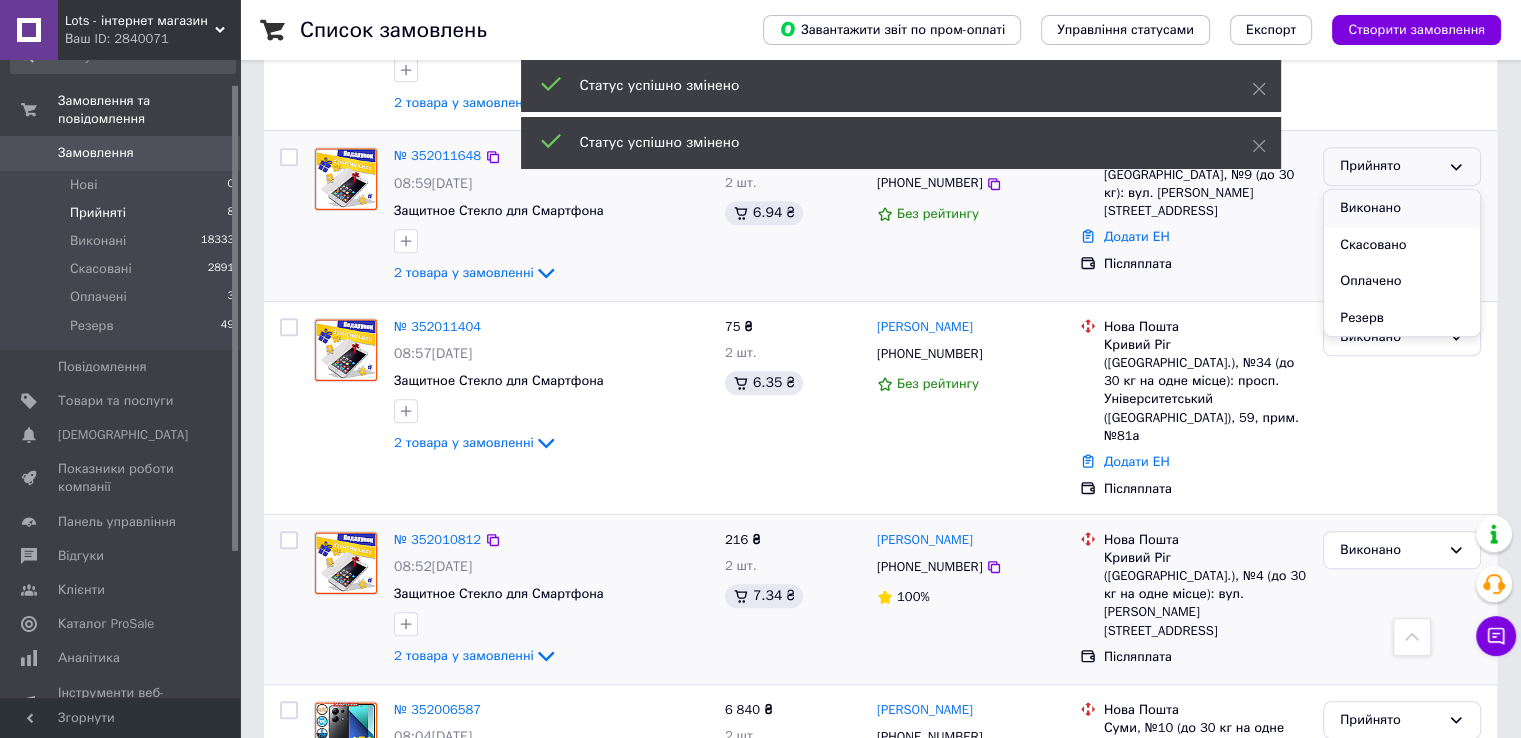 click on "Виконано" at bounding box center [1402, 208] 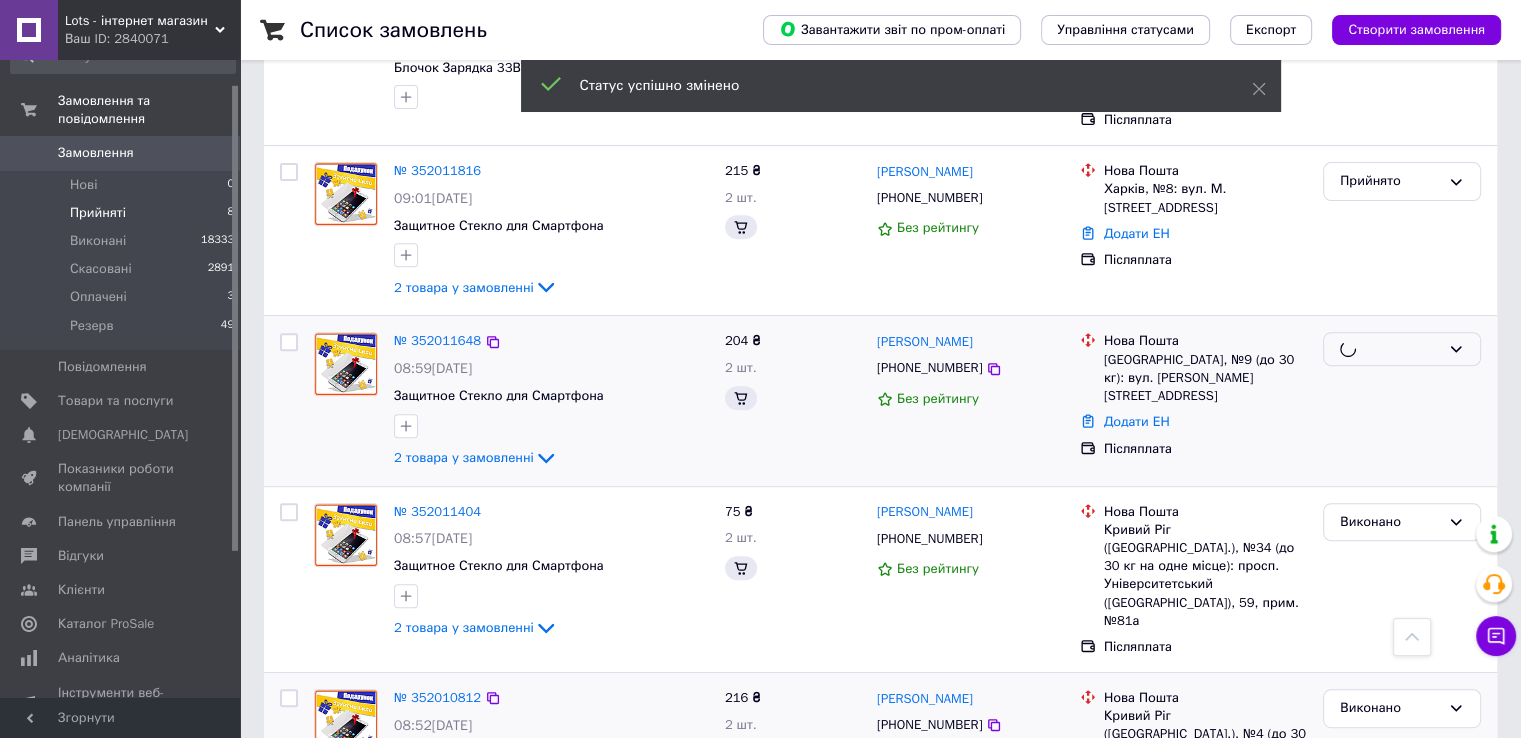 scroll, scrollTop: 632, scrollLeft: 0, axis: vertical 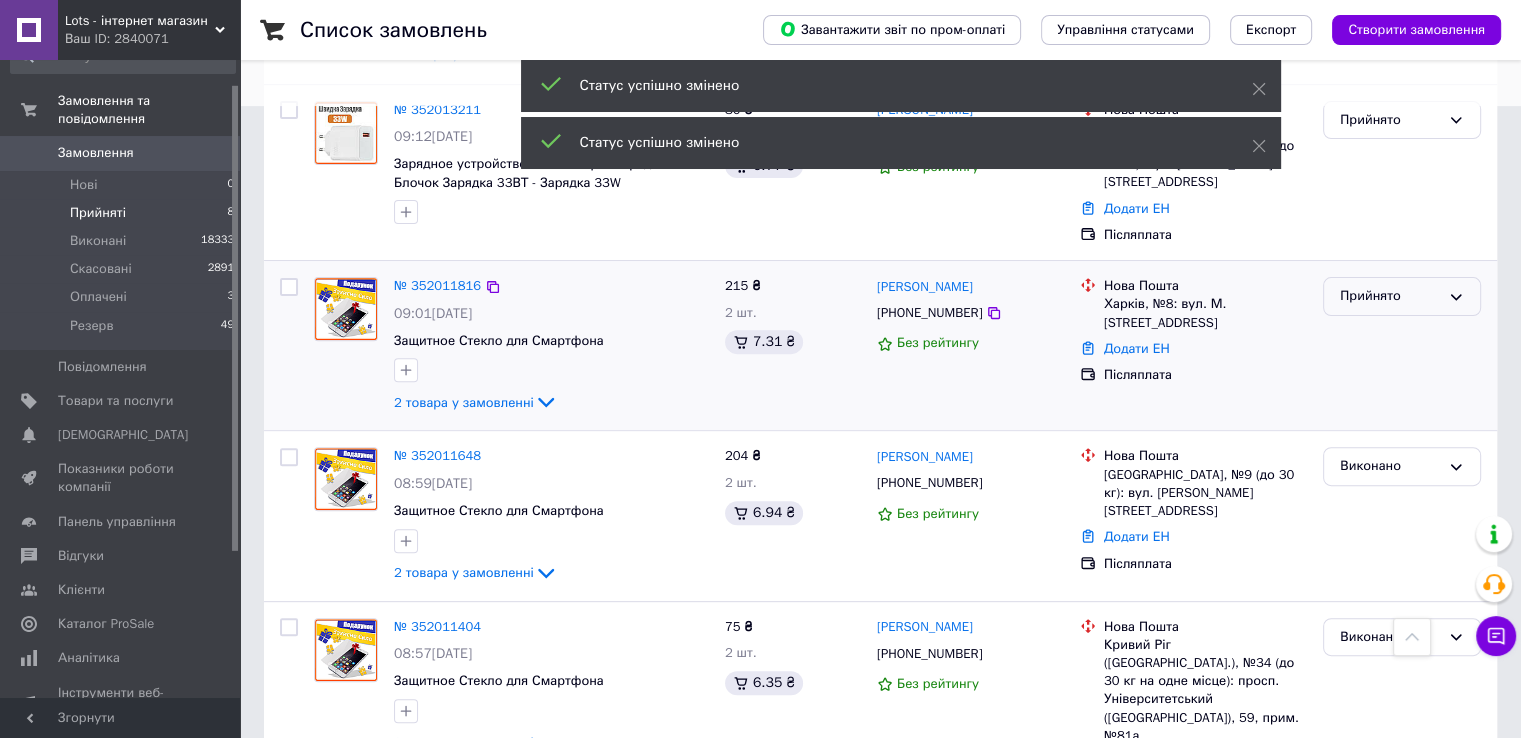 click on "Прийнято" at bounding box center [1390, 296] 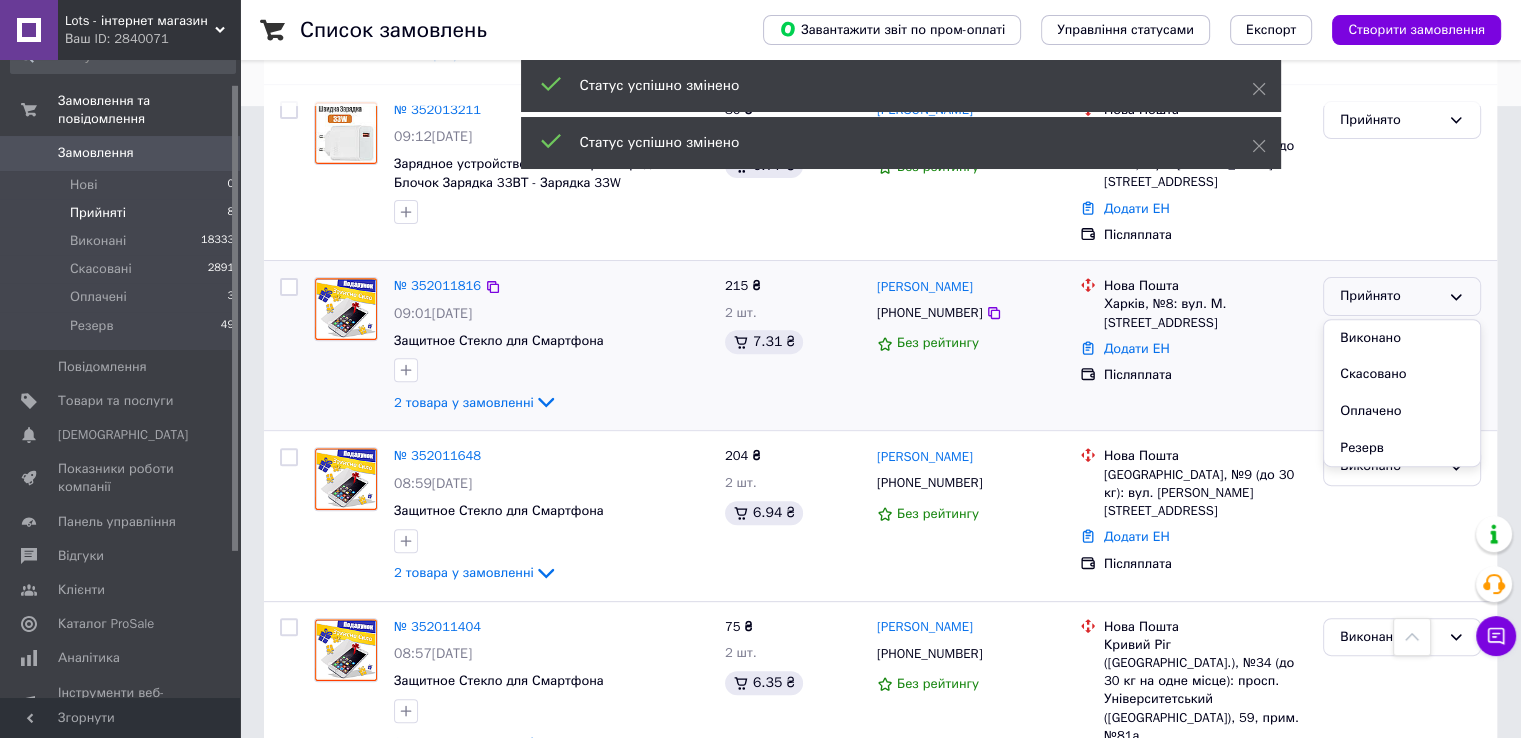 click on "Виконано" at bounding box center [1402, 338] 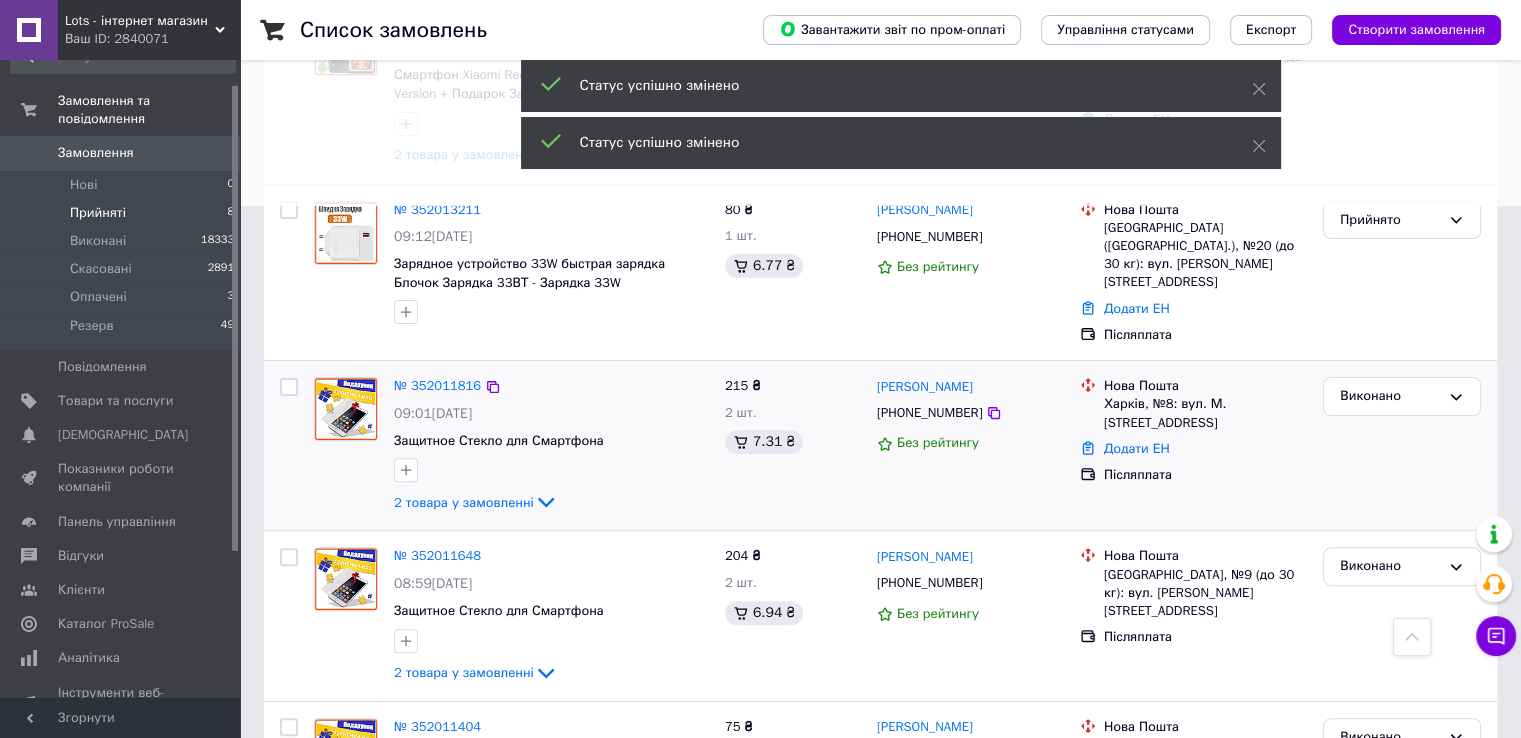 scroll, scrollTop: 332, scrollLeft: 0, axis: vertical 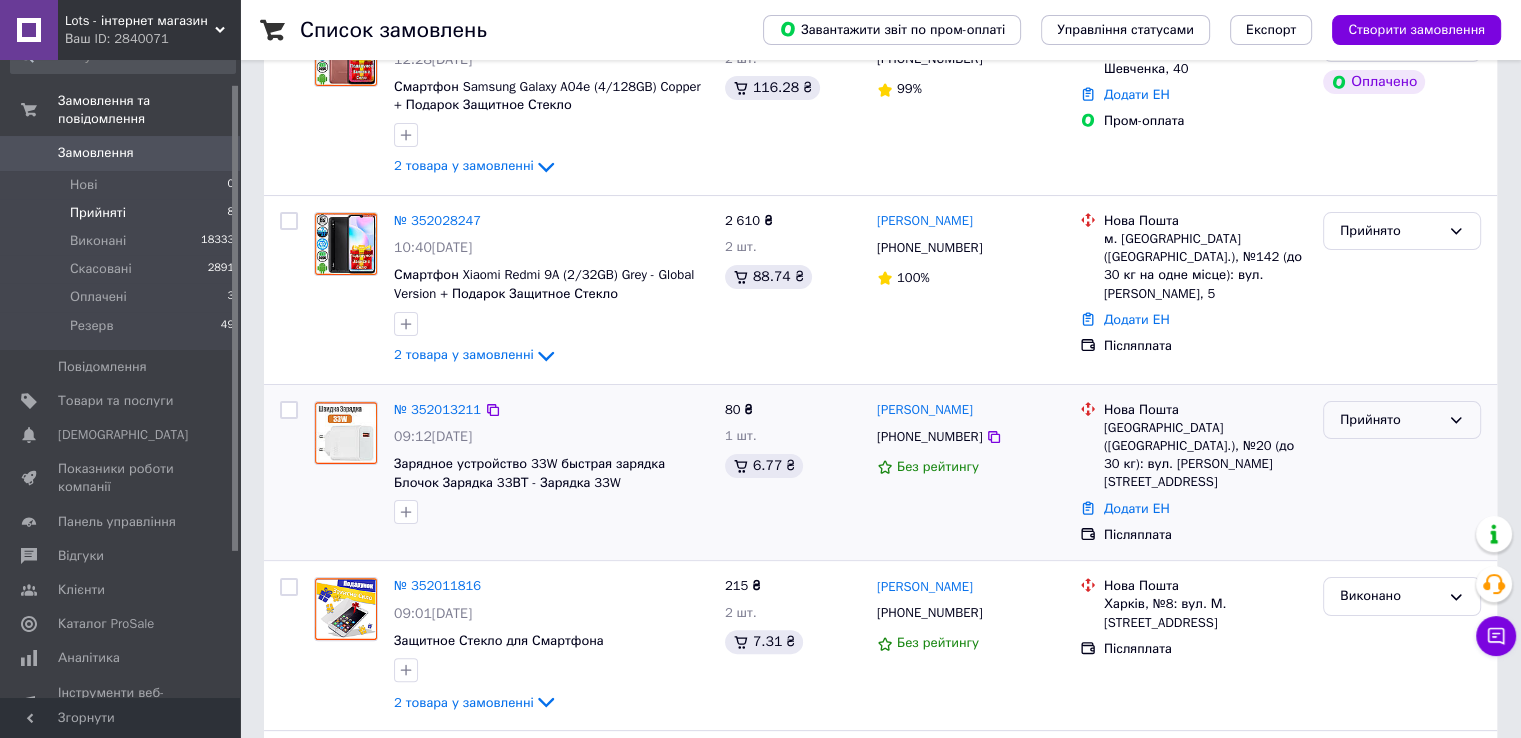 click on "Прийнято" at bounding box center [1390, 420] 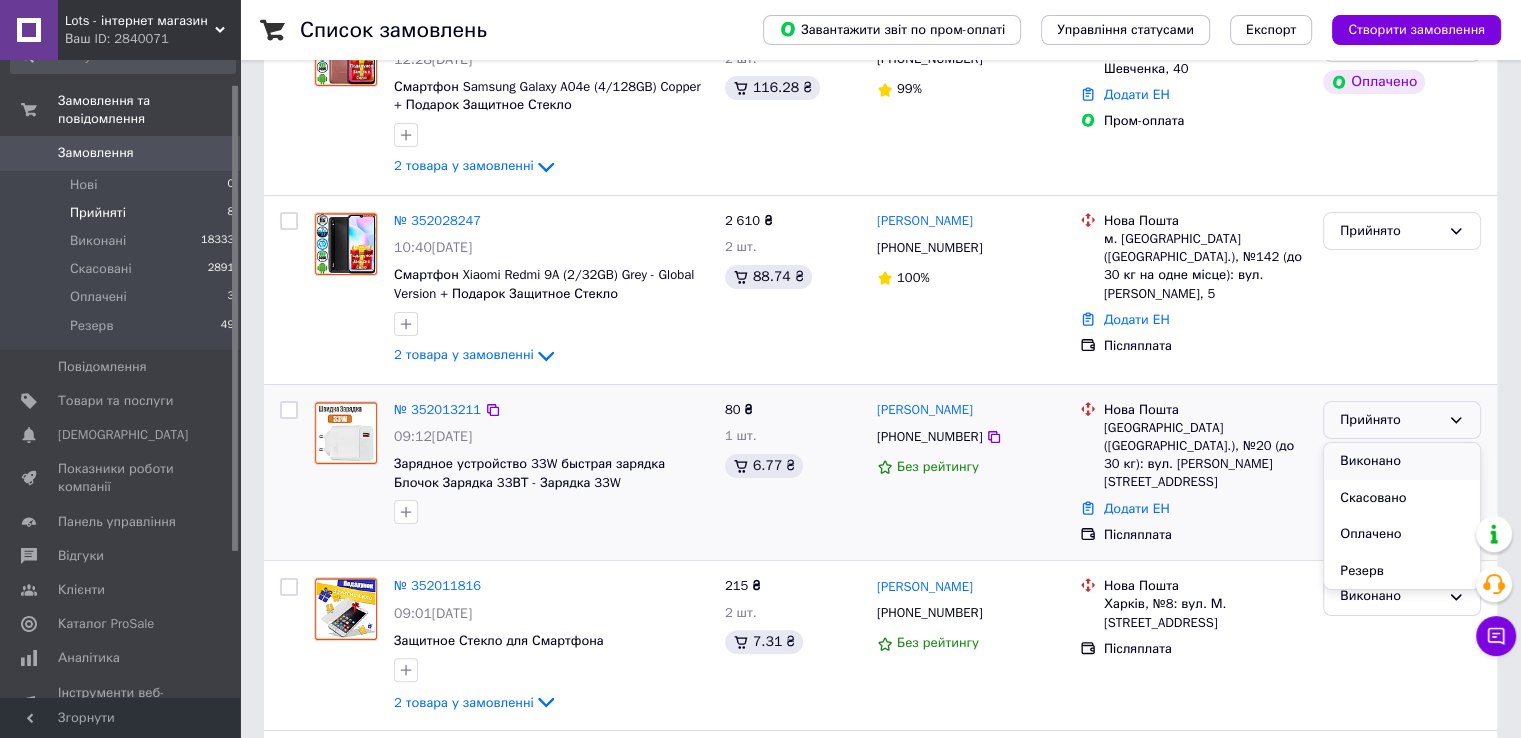 click on "Виконано" at bounding box center [1402, 461] 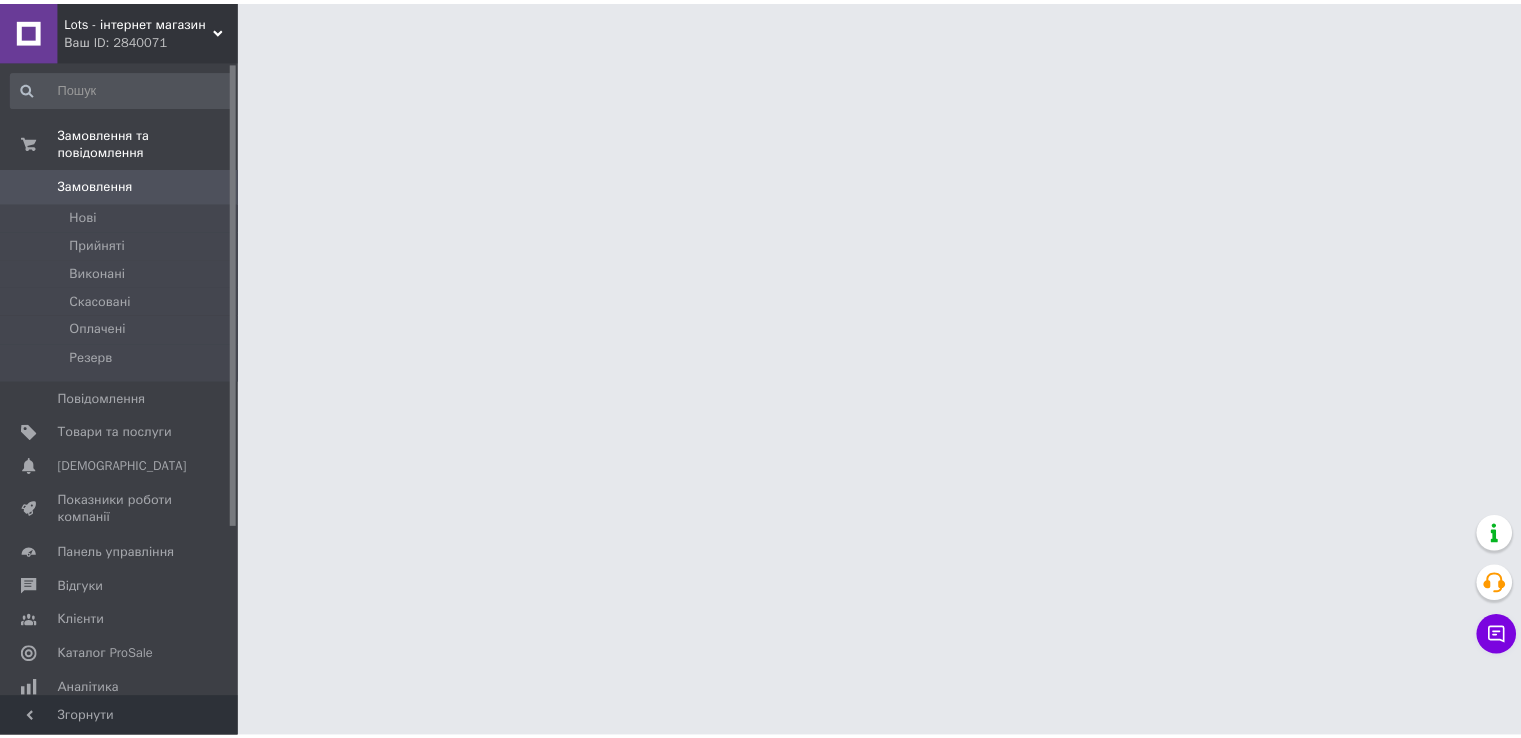 scroll, scrollTop: 0, scrollLeft: 0, axis: both 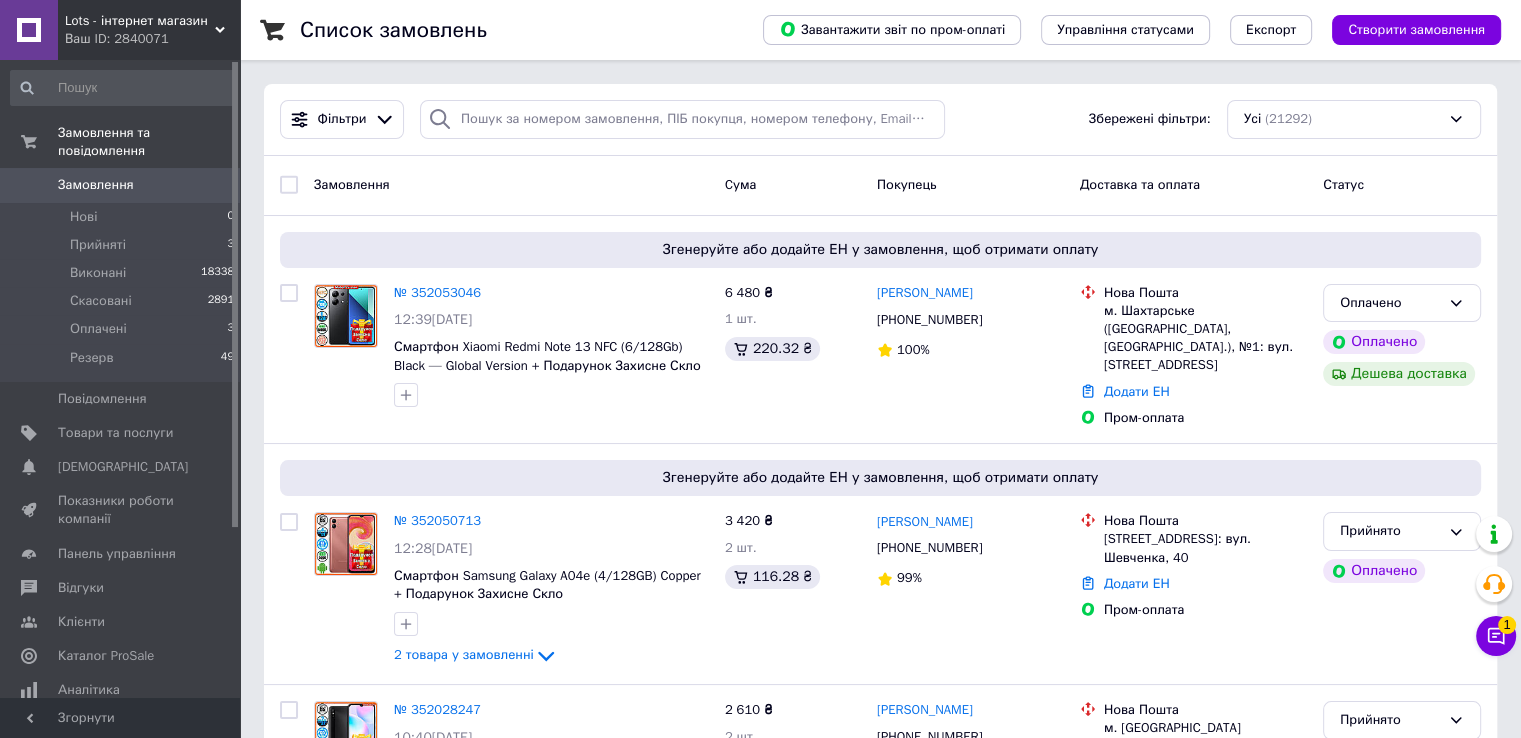 click on "Lots - інтернет магазин Ваш ID: 2840071 Сайт Lots - інтернет магазин Кабінет покупця Перевірити стан системи Сторінка на порталі Довідка Вийти Замовлення та повідомлення Замовлення 0 Нові 0 Прийняті 3 Виконані 18338 Скасовані 2891 Оплачені 3 Резерв 49 Повідомлення 0 Товари та послуги Сповіщення 0 0 Показники роботи компанії Панель управління Відгуки Клієнти Каталог ProSale Аналітика Інструменти веб-майстра та SEO Управління сайтом Гаманець компанії [PERSON_NAME] Тарифи та рахунки Prom топ Згорнути
Експорт Усі" at bounding box center (760, 9377) 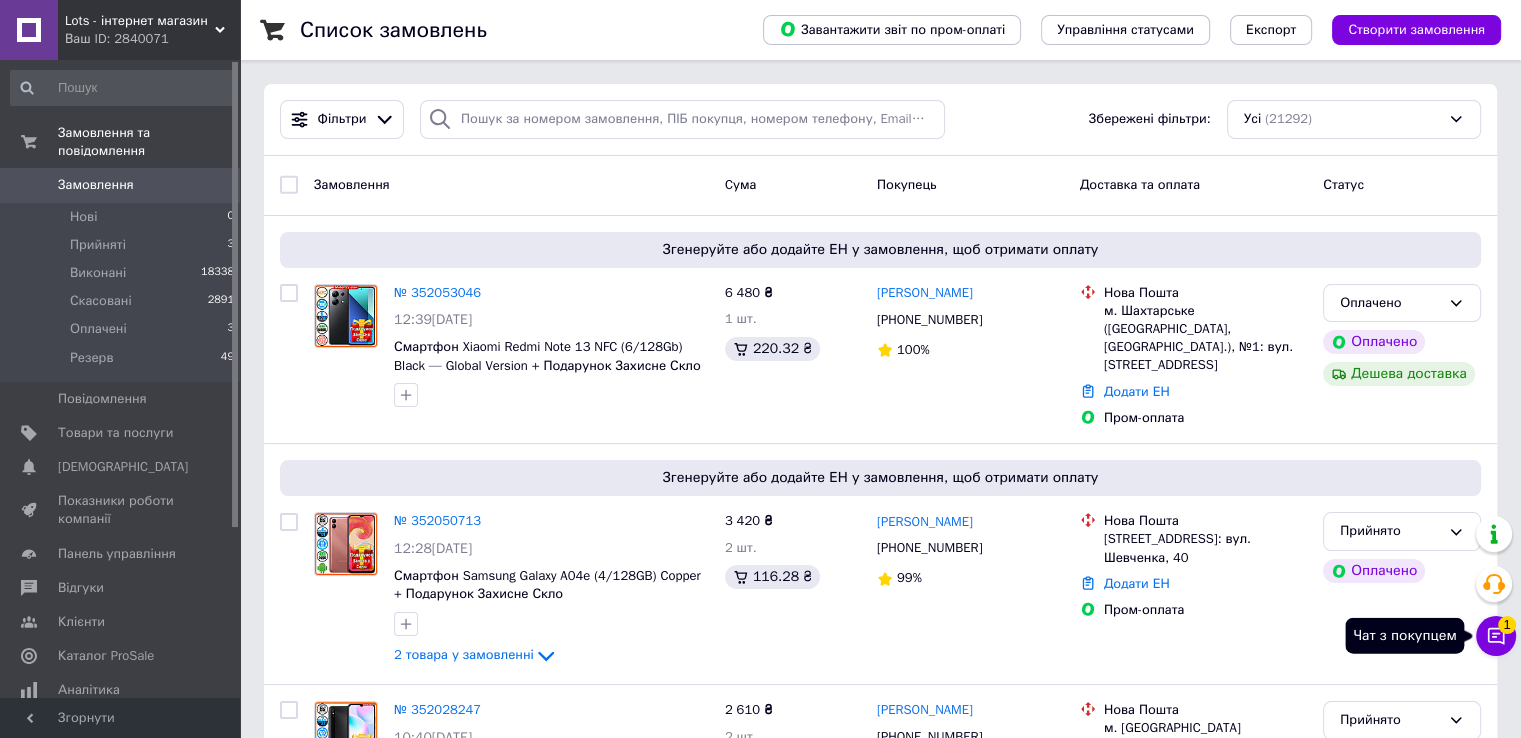click 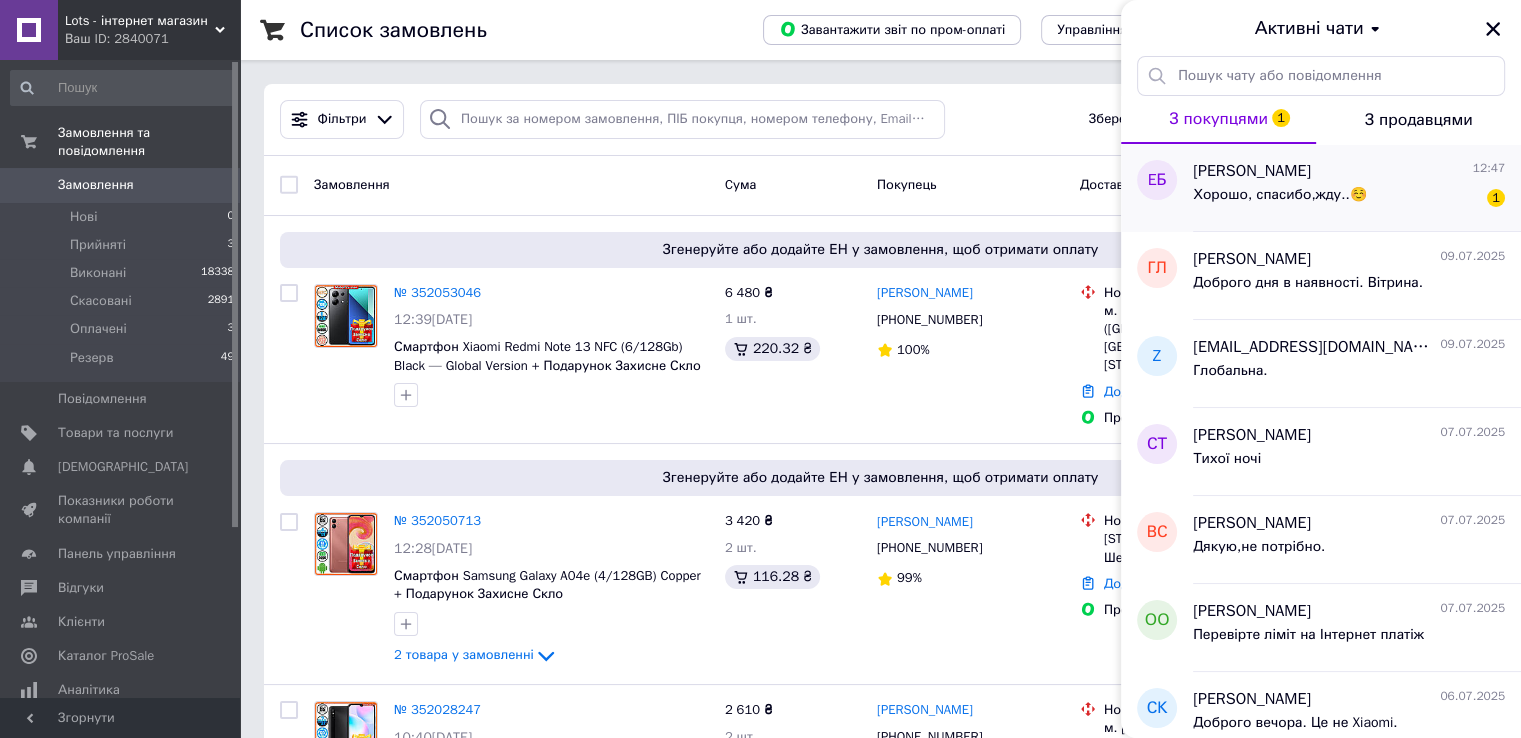 click on "[PERSON_NAME]" at bounding box center (1252, 171) 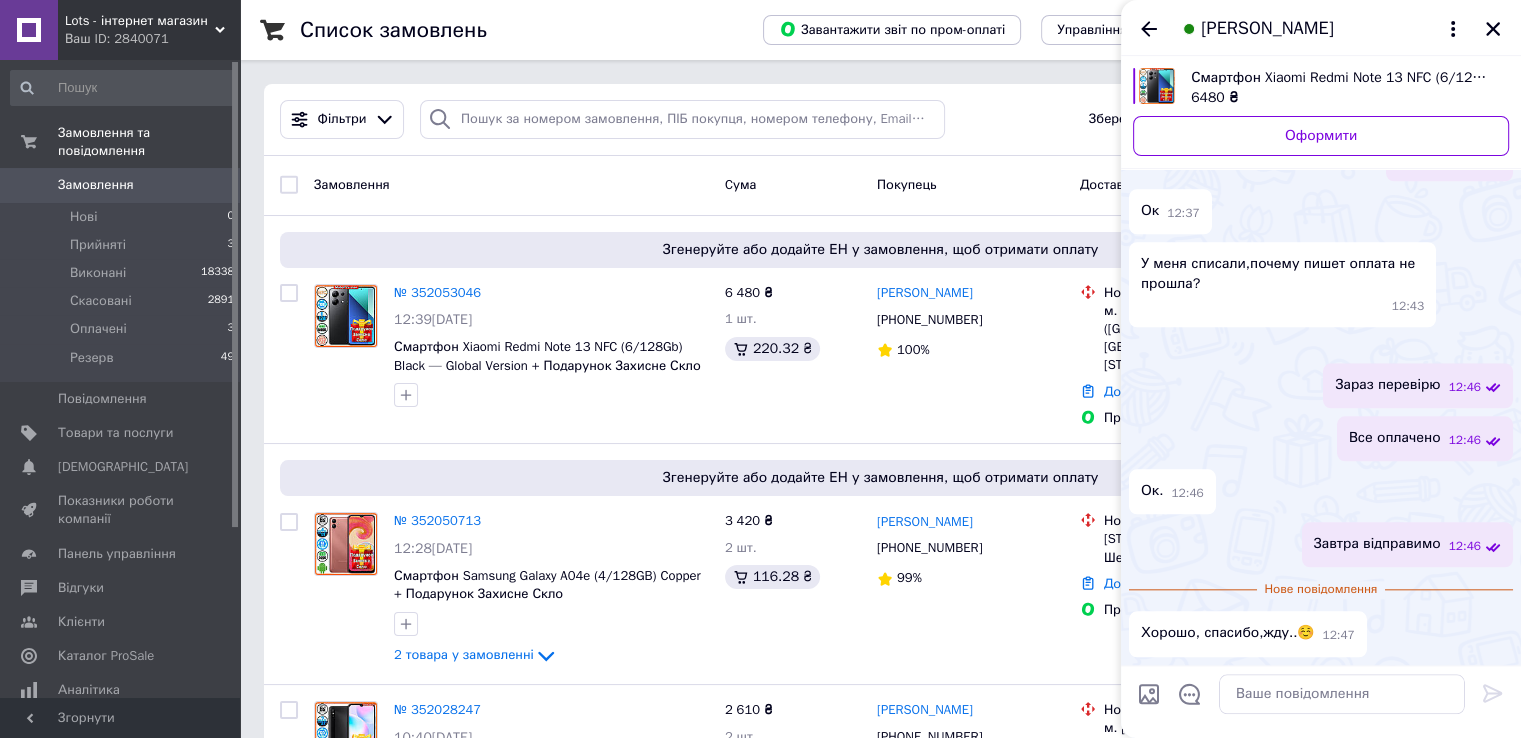 scroll, scrollTop: 2143, scrollLeft: 0, axis: vertical 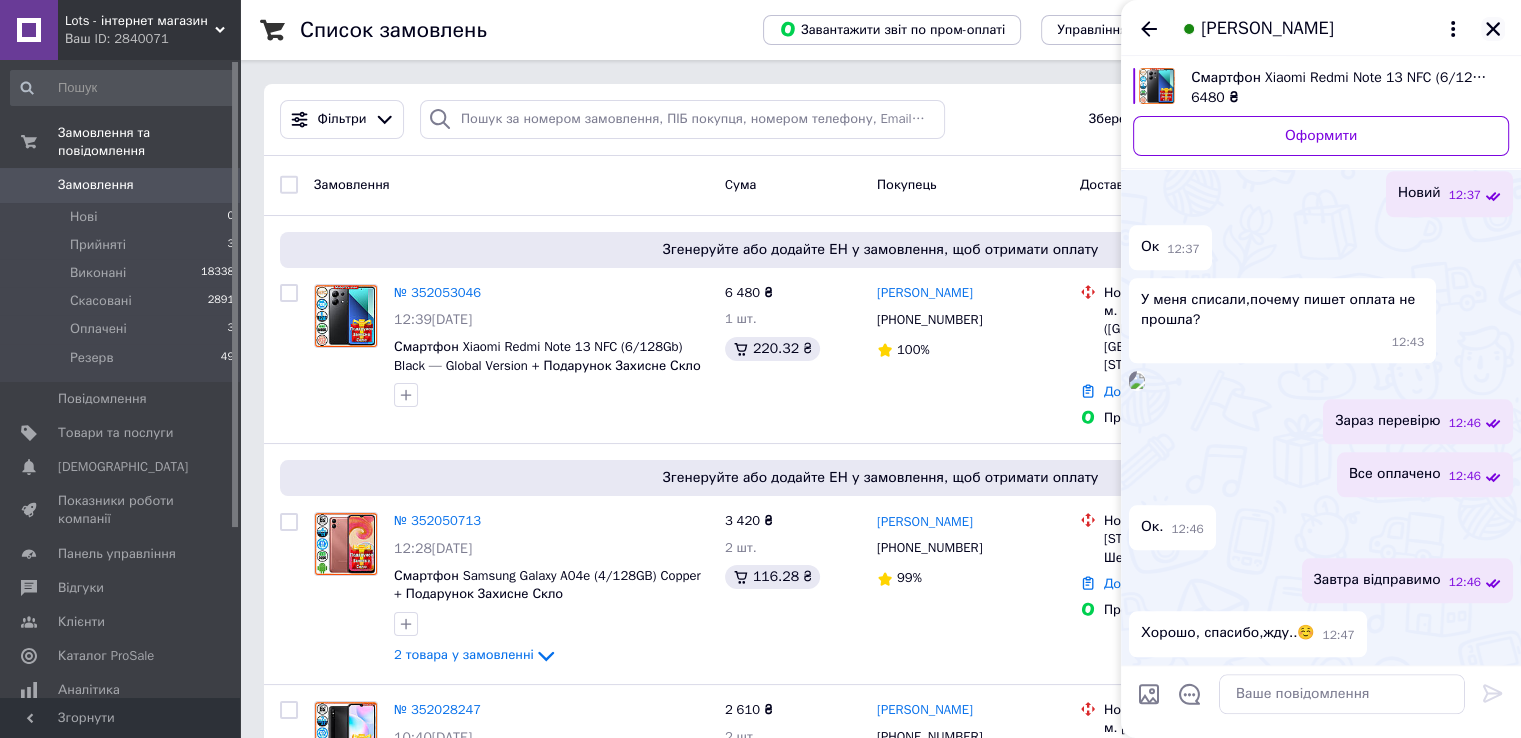 click 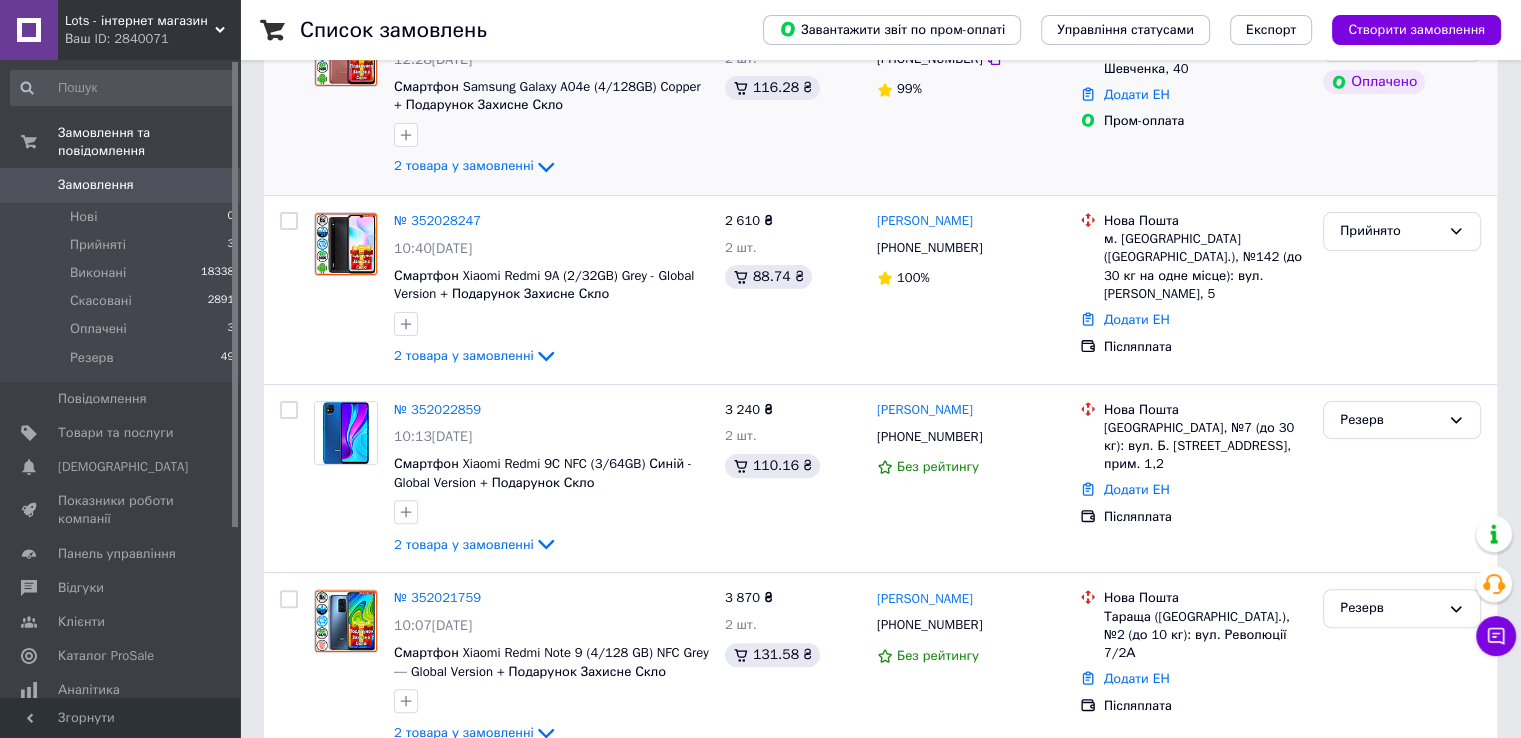 scroll, scrollTop: 500, scrollLeft: 0, axis: vertical 